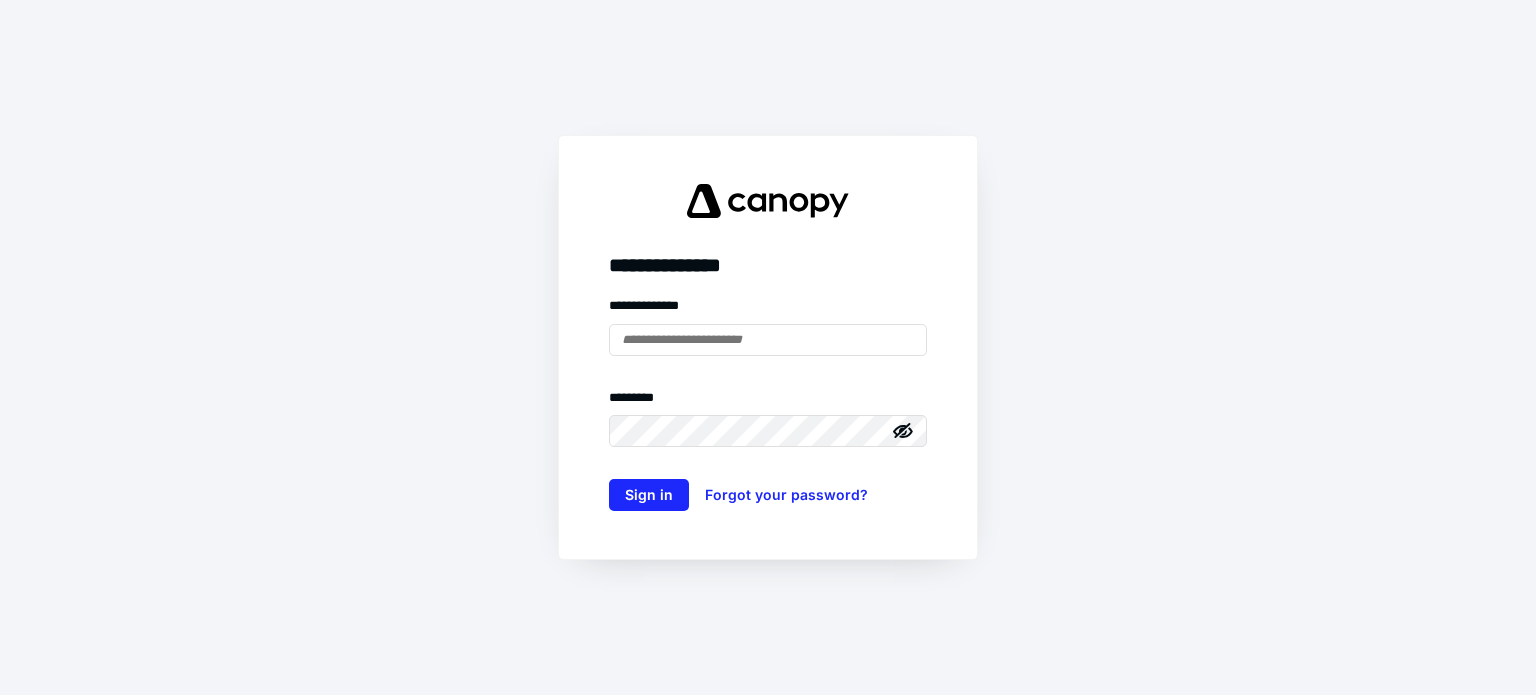 scroll, scrollTop: 0, scrollLeft: 0, axis: both 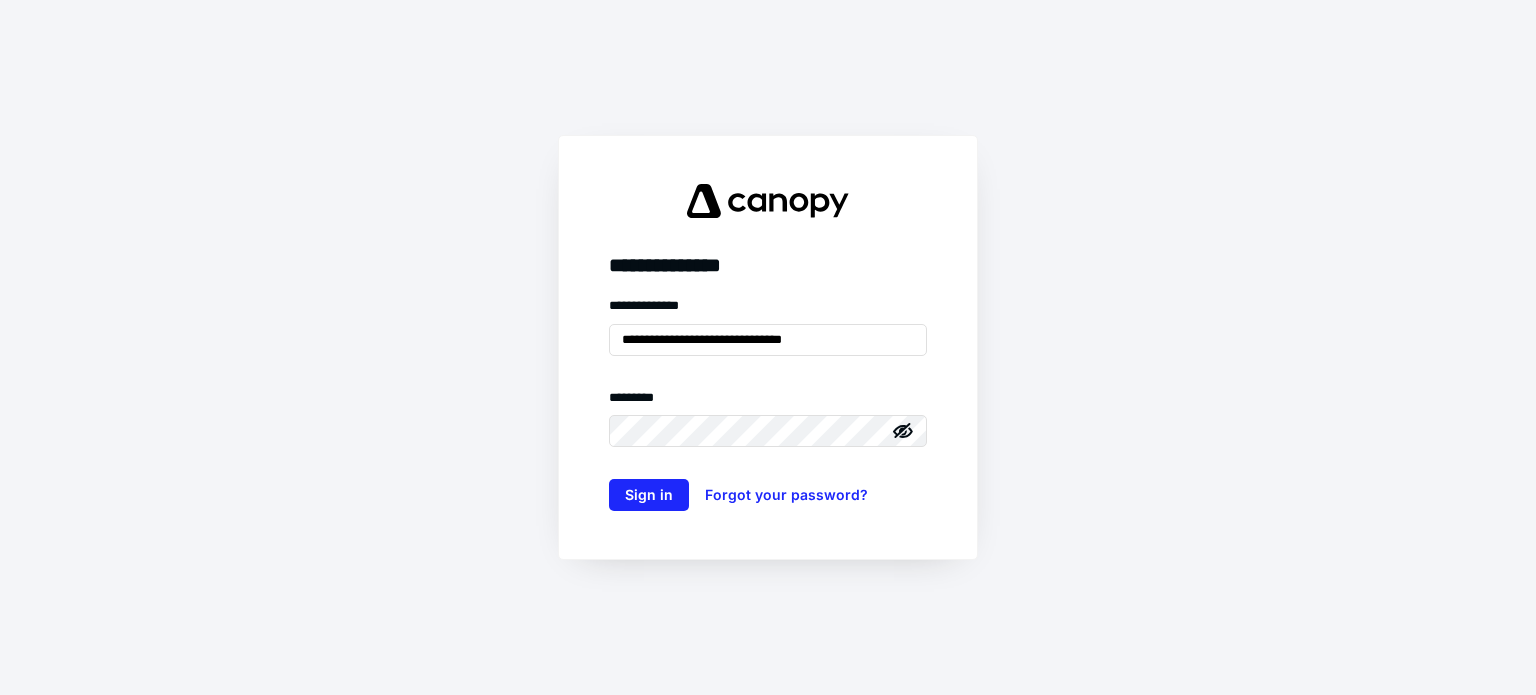 type on "**********" 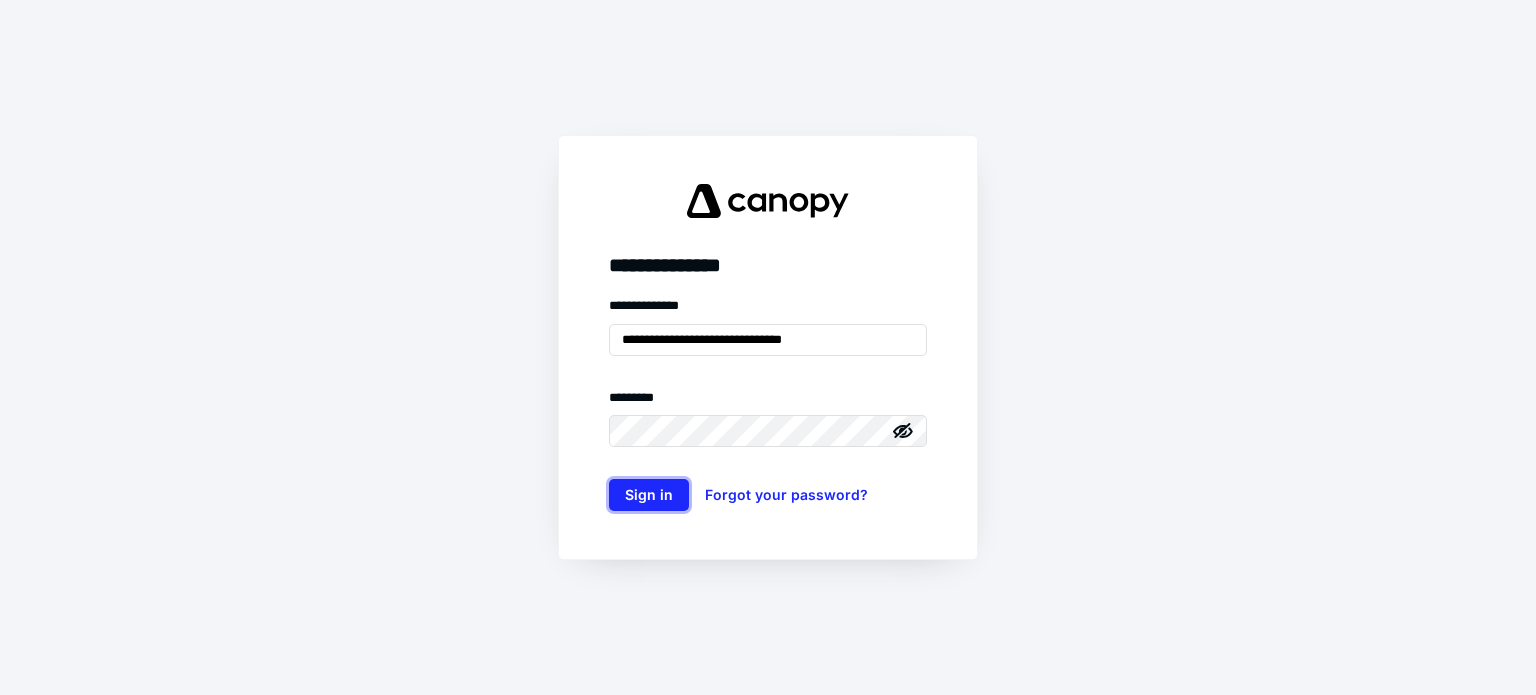 click on "Sign in" at bounding box center [649, 495] 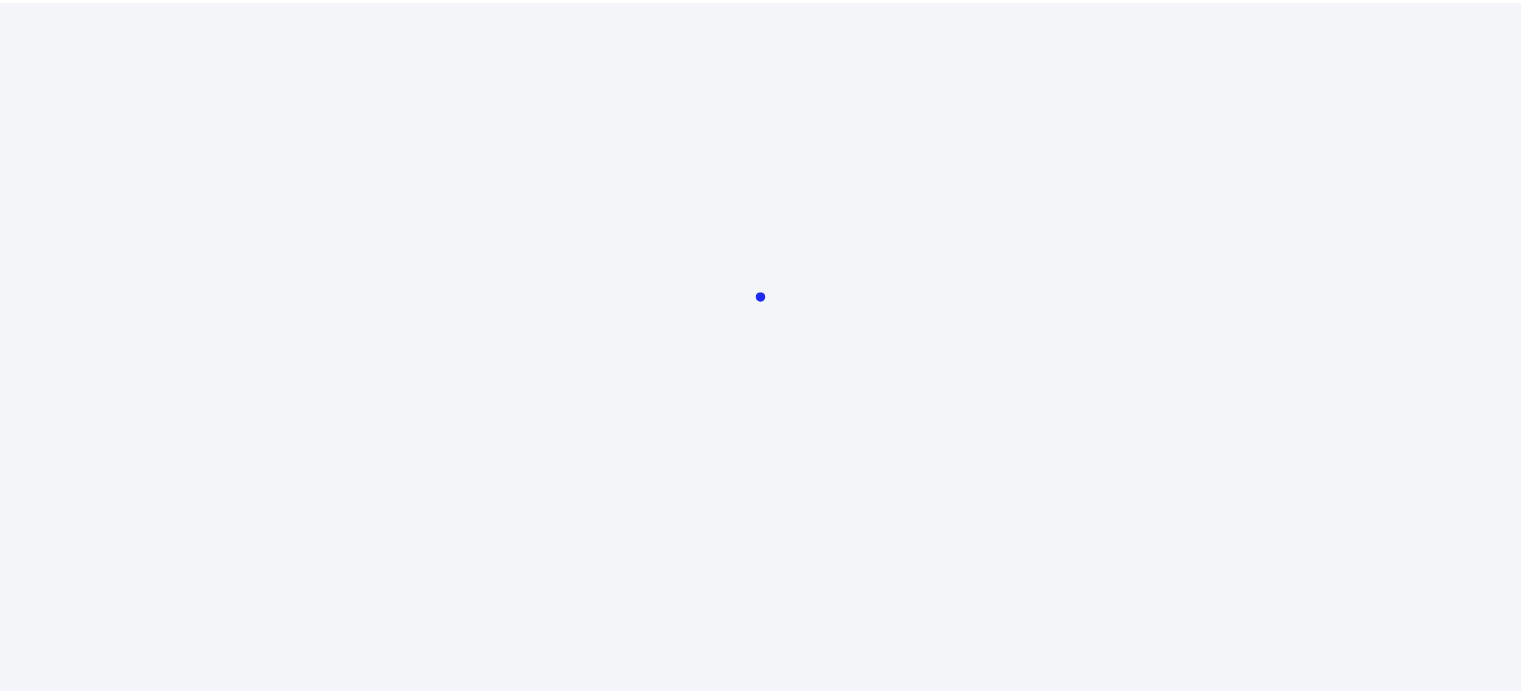 scroll, scrollTop: 0, scrollLeft: 0, axis: both 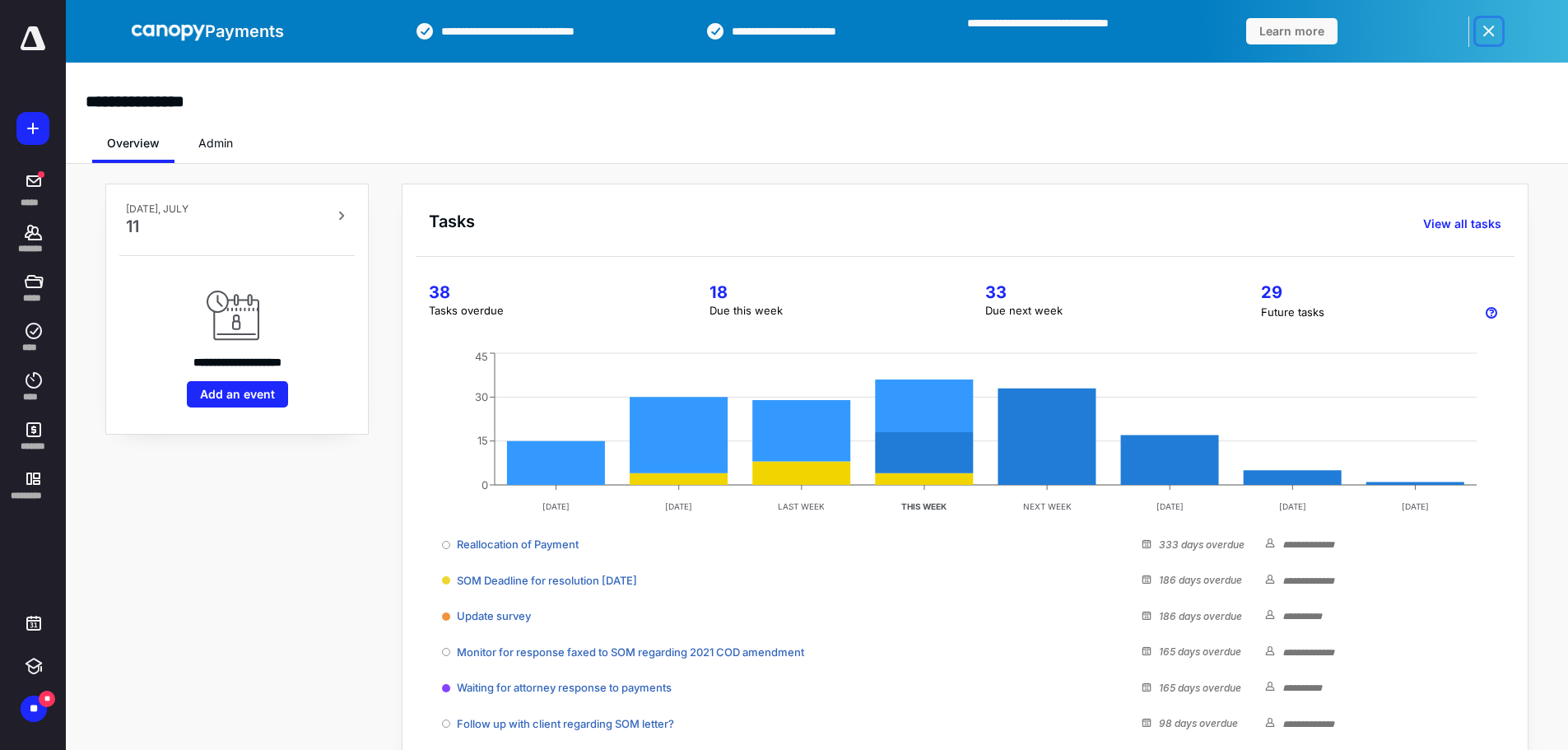 click at bounding box center (1489, 31) 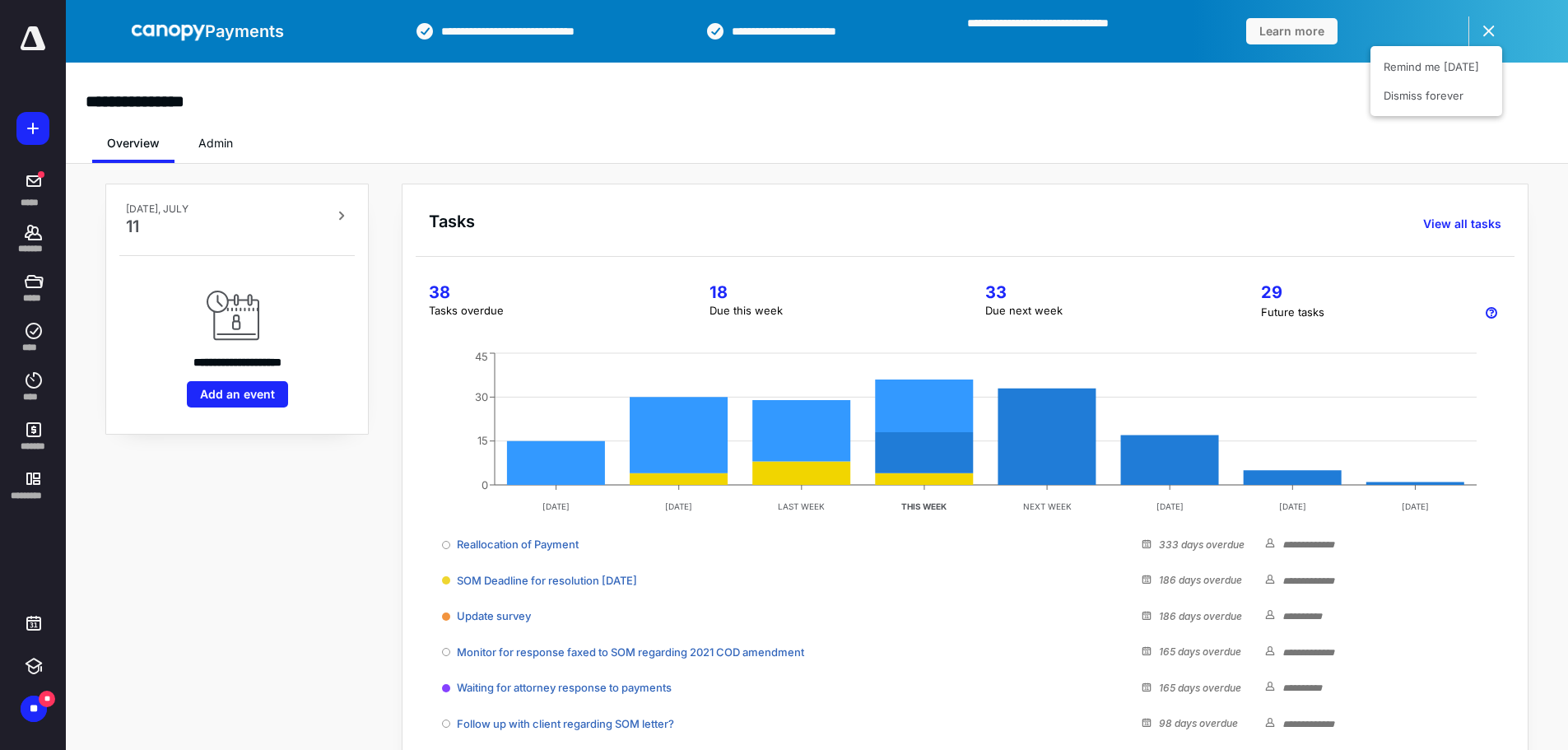 click on "Dismiss forever" at bounding box center (1436, 95) 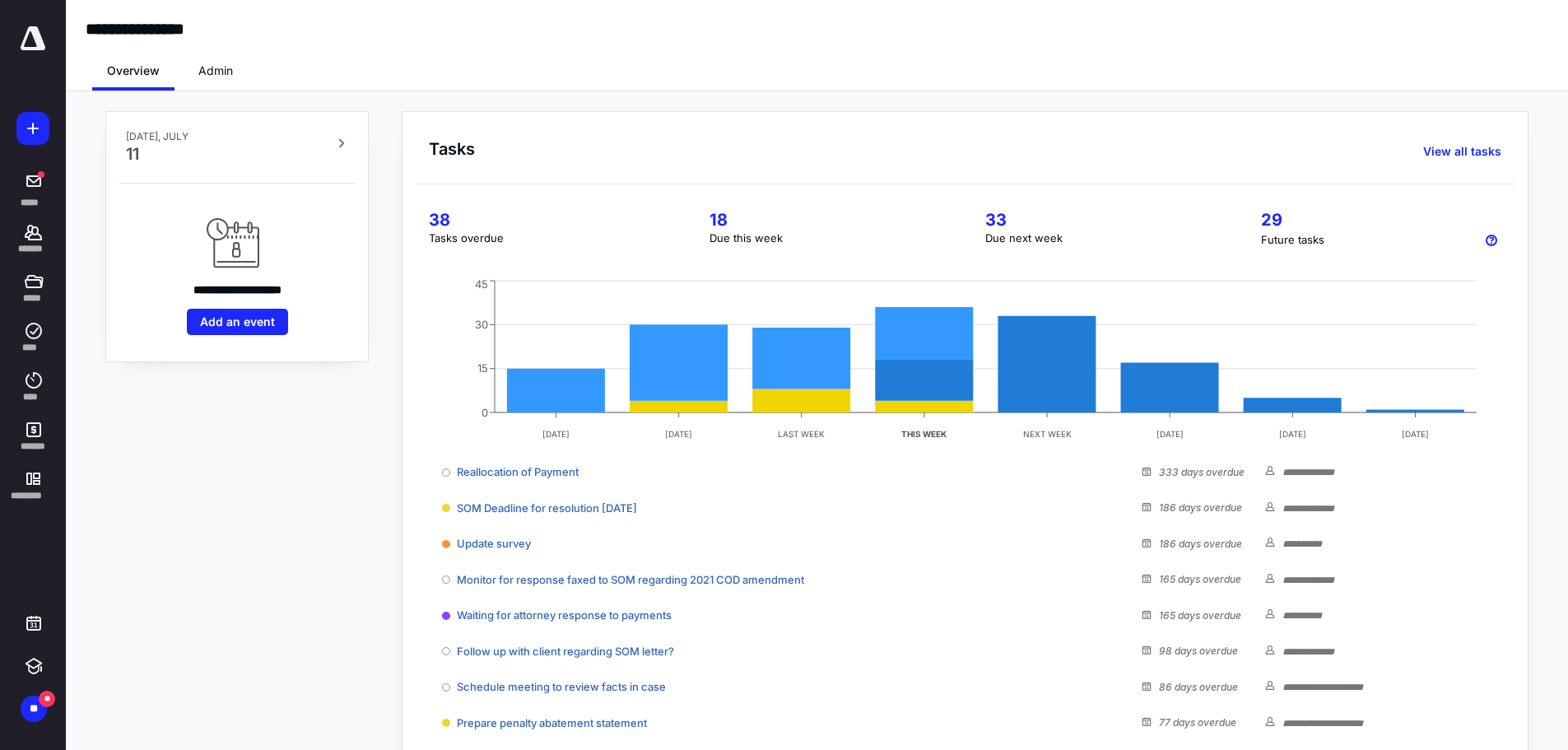 click 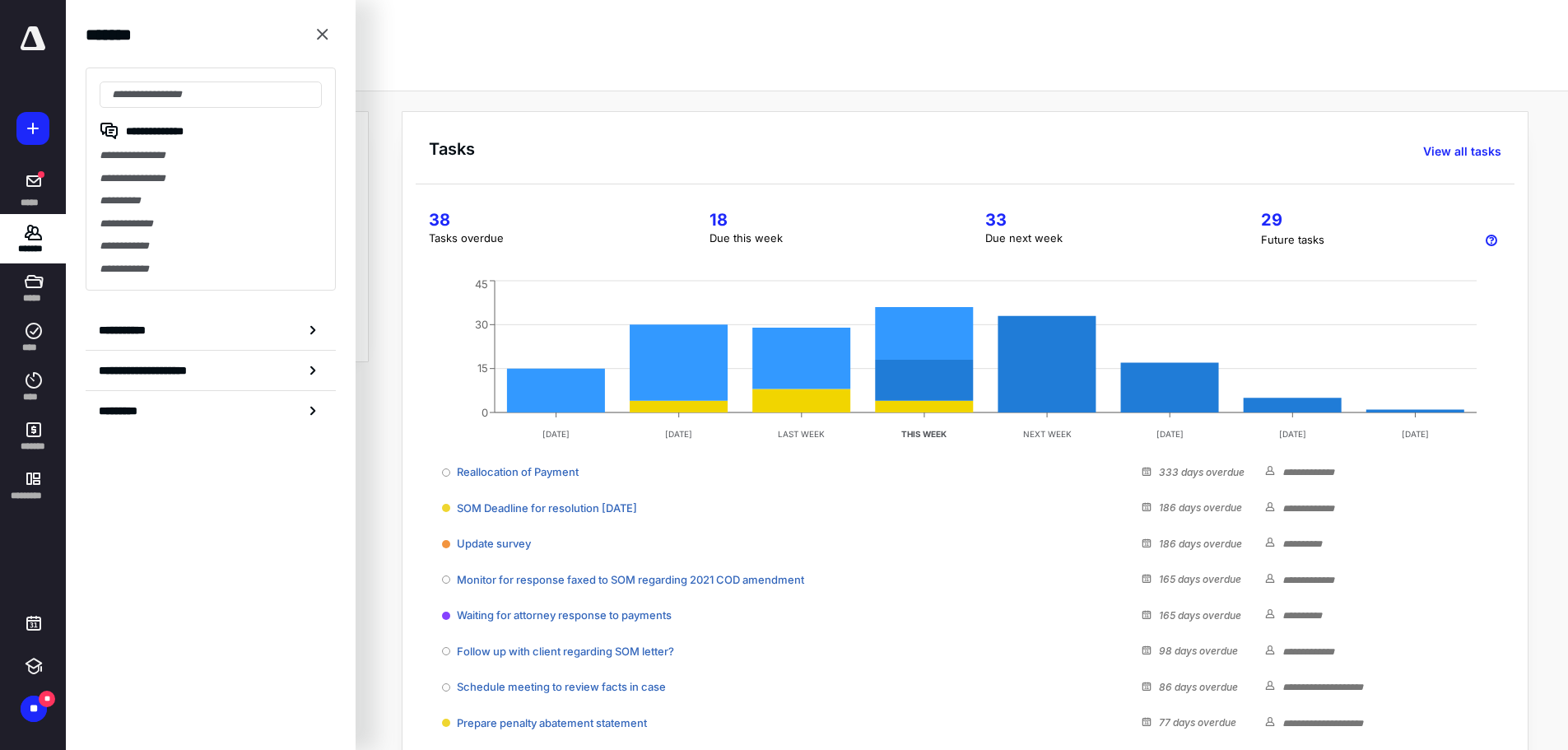 click 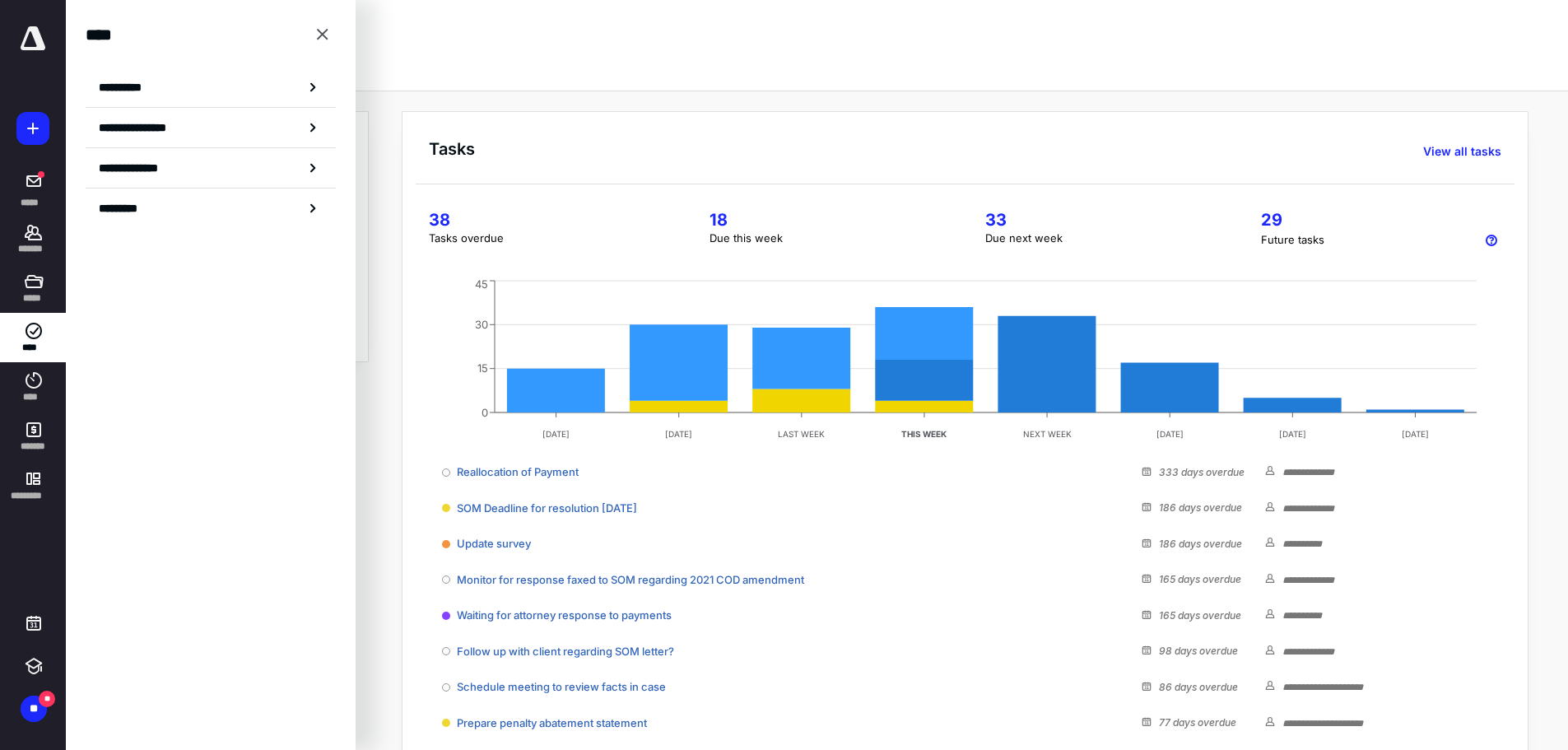 click on "**********" at bounding box center (126, 87) 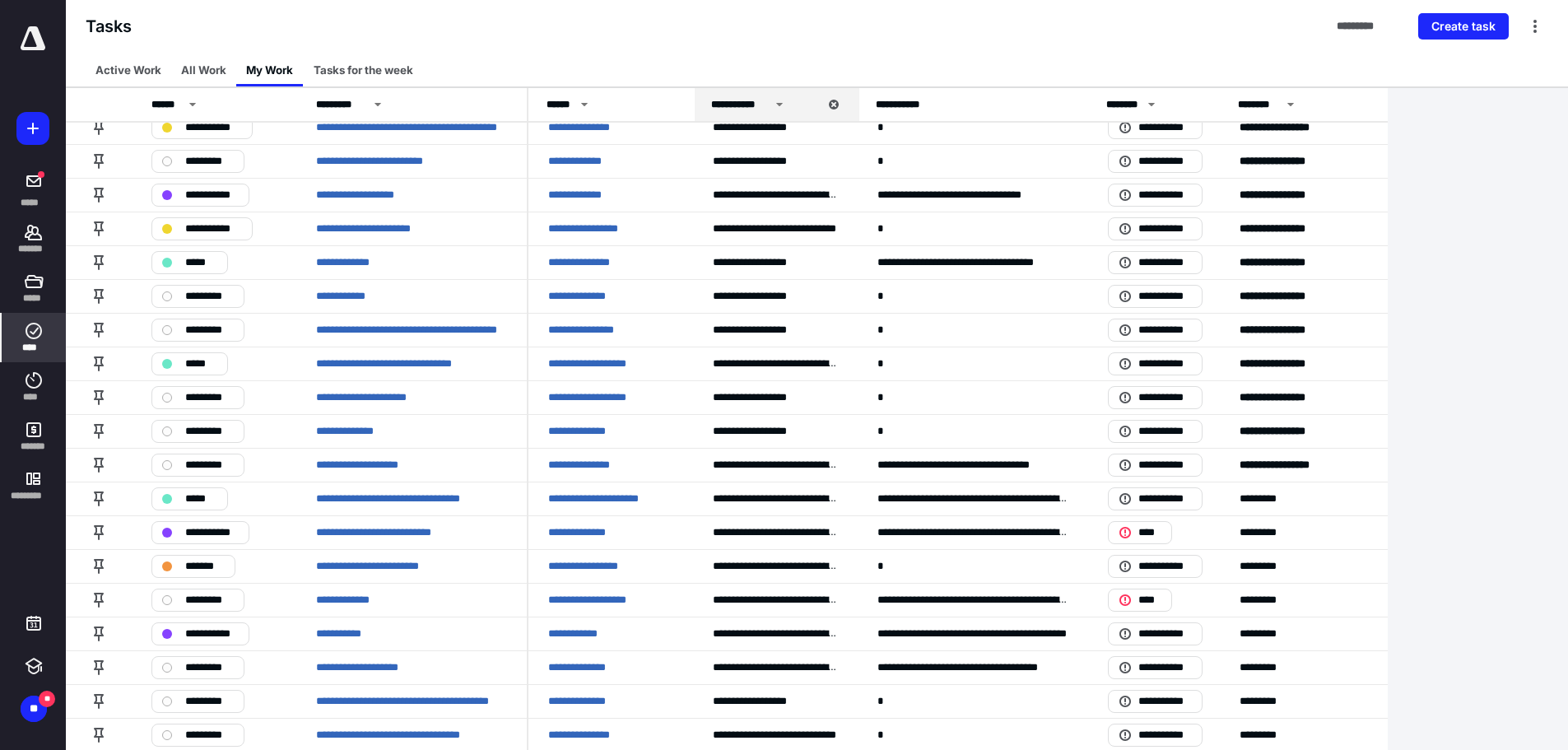 scroll, scrollTop: 1070, scrollLeft: 0, axis: vertical 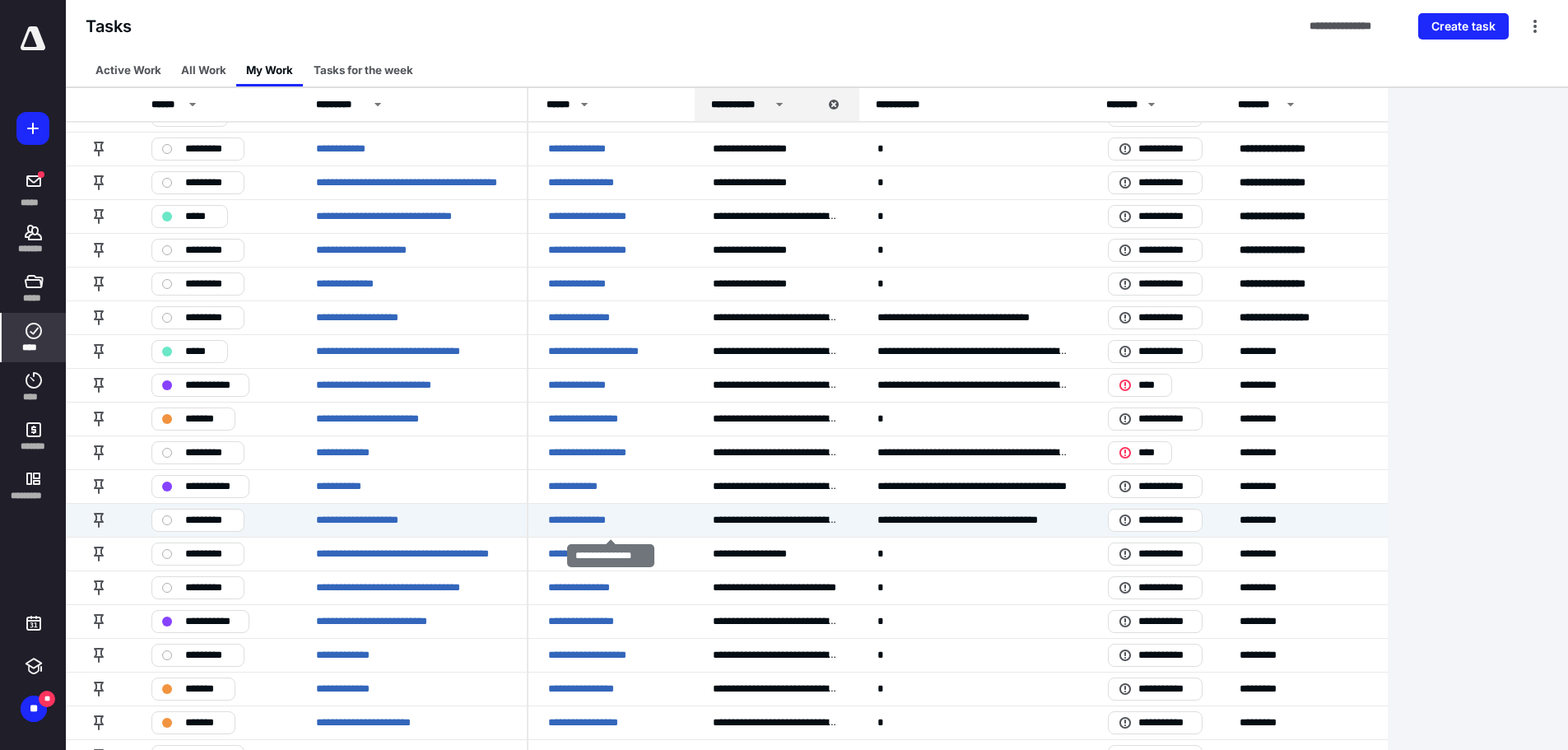 click on "**********" at bounding box center [586, 520] 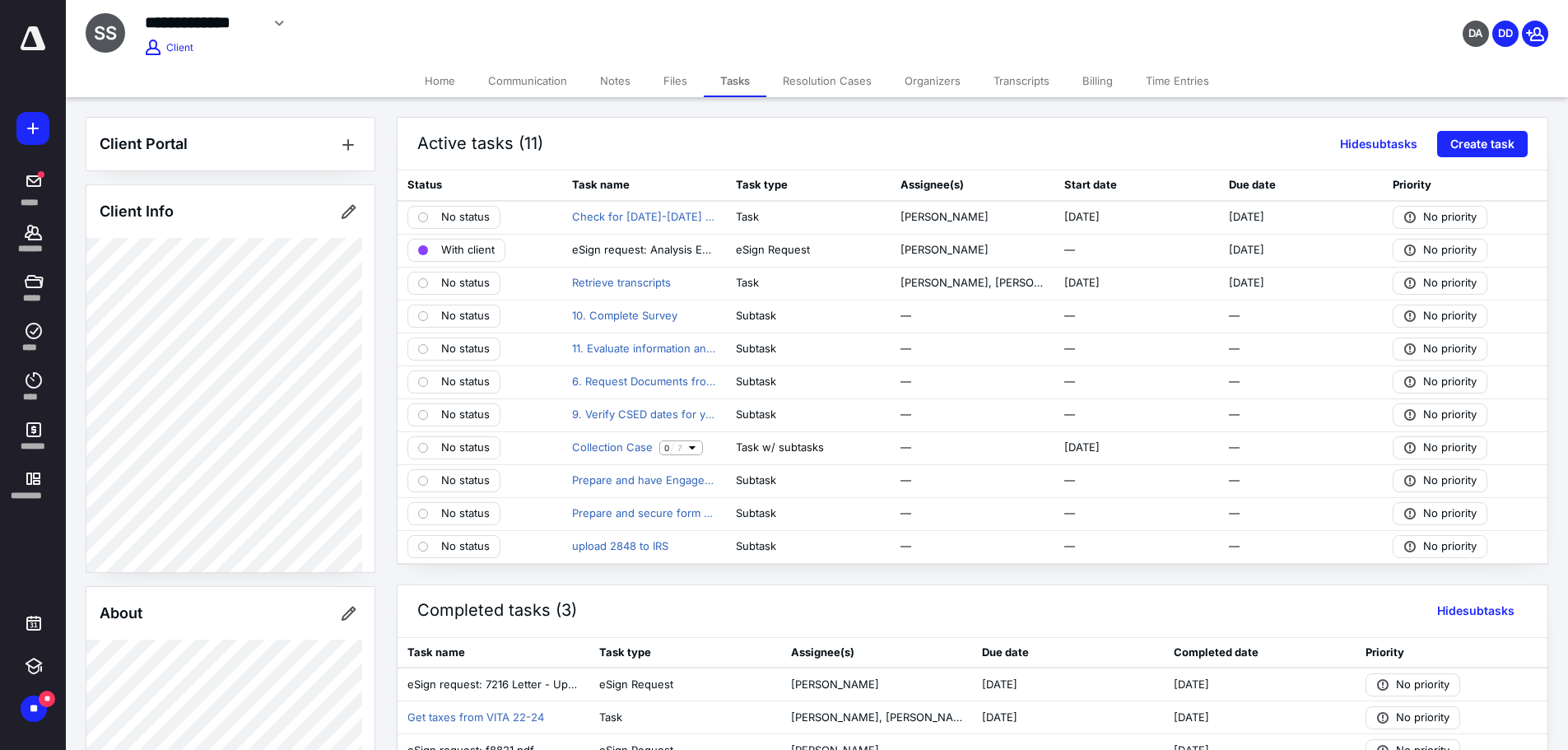 click on "Transcripts" at bounding box center (1021, 81) 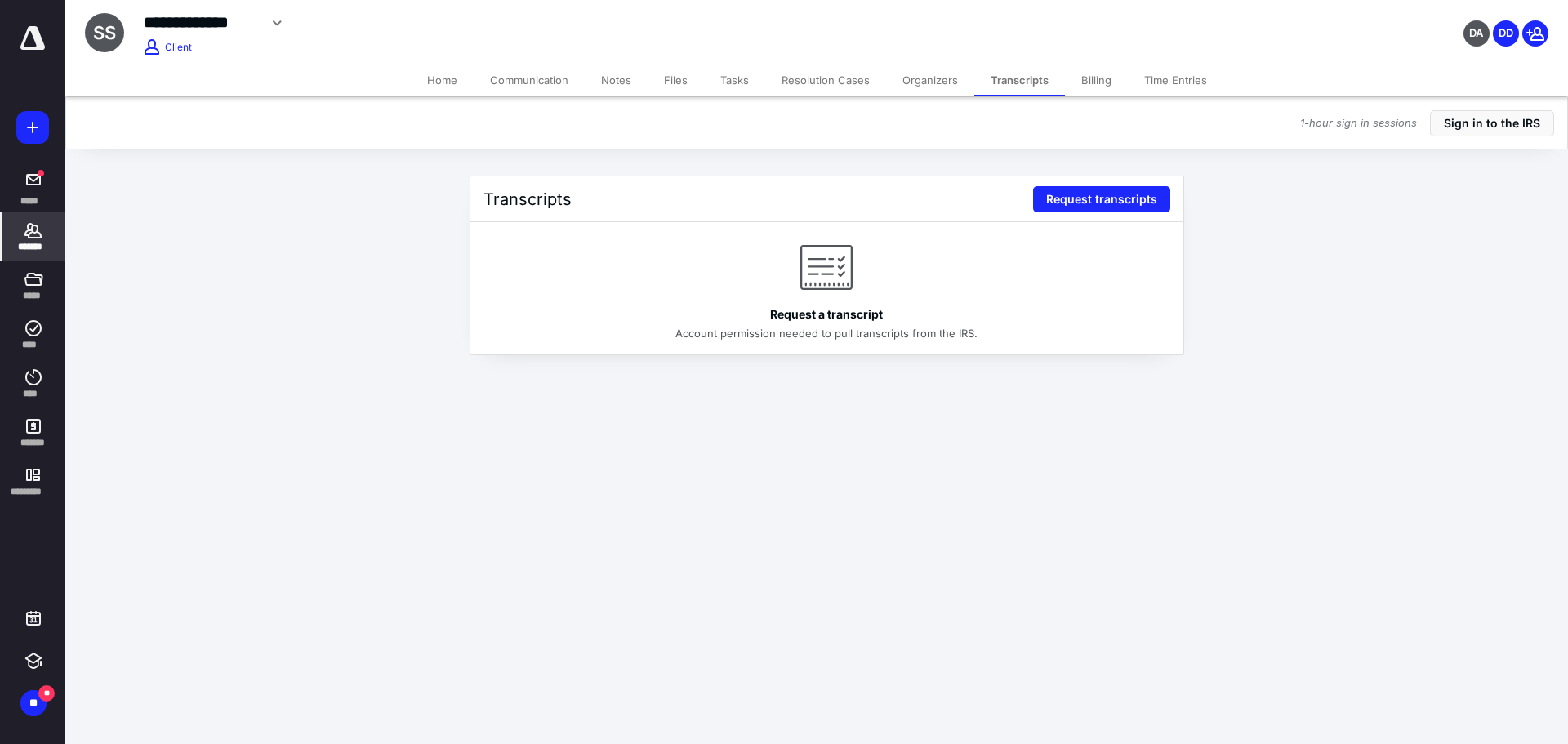 click on "Request transcripts" at bounding box center (1102, 199) 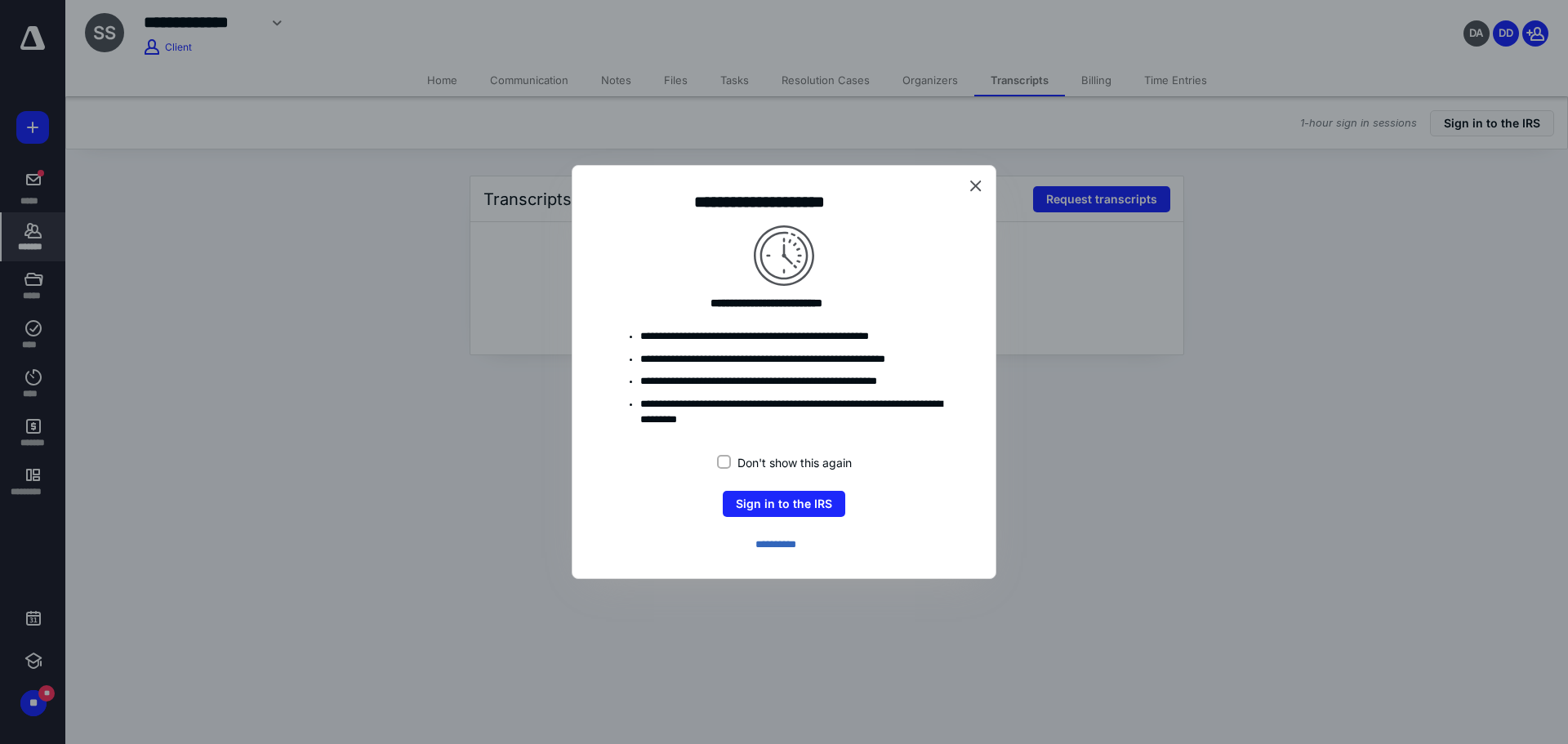 click on "Sign in to the IRS" at bounding box center [784, 504] 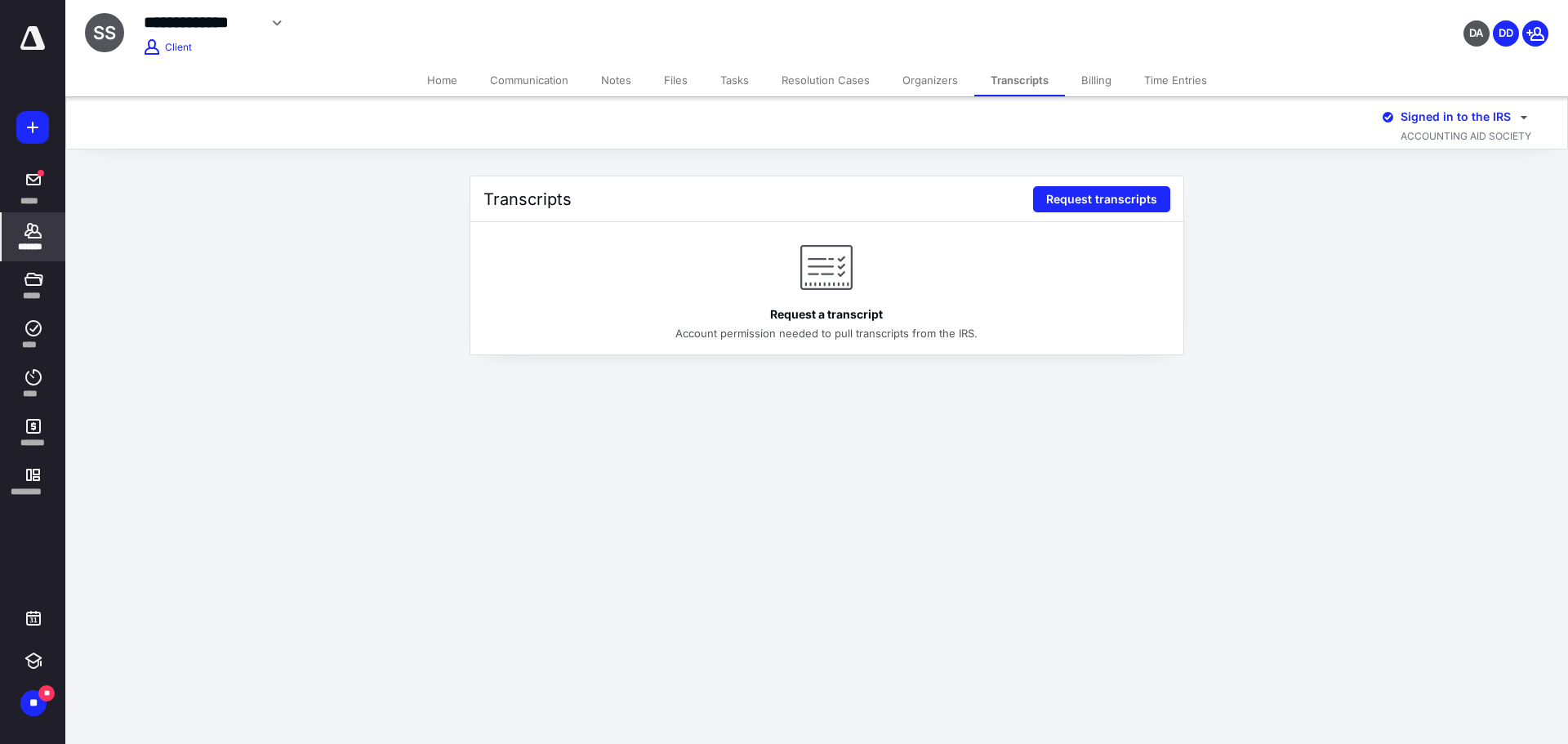 click on "Request transcripts" at bounding box center [1102, 199] 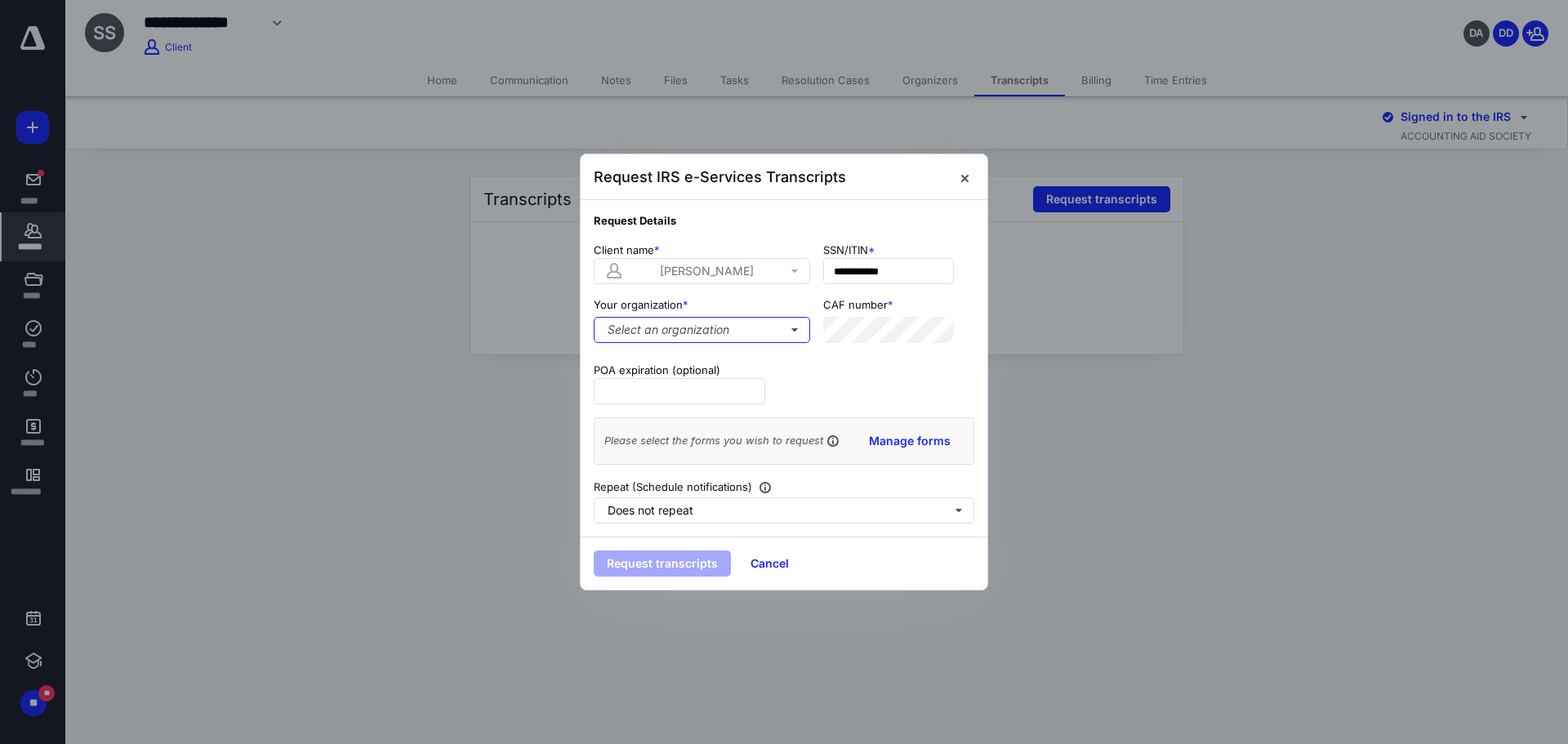 click on "Select an organization" at bounding box center (702, 330) 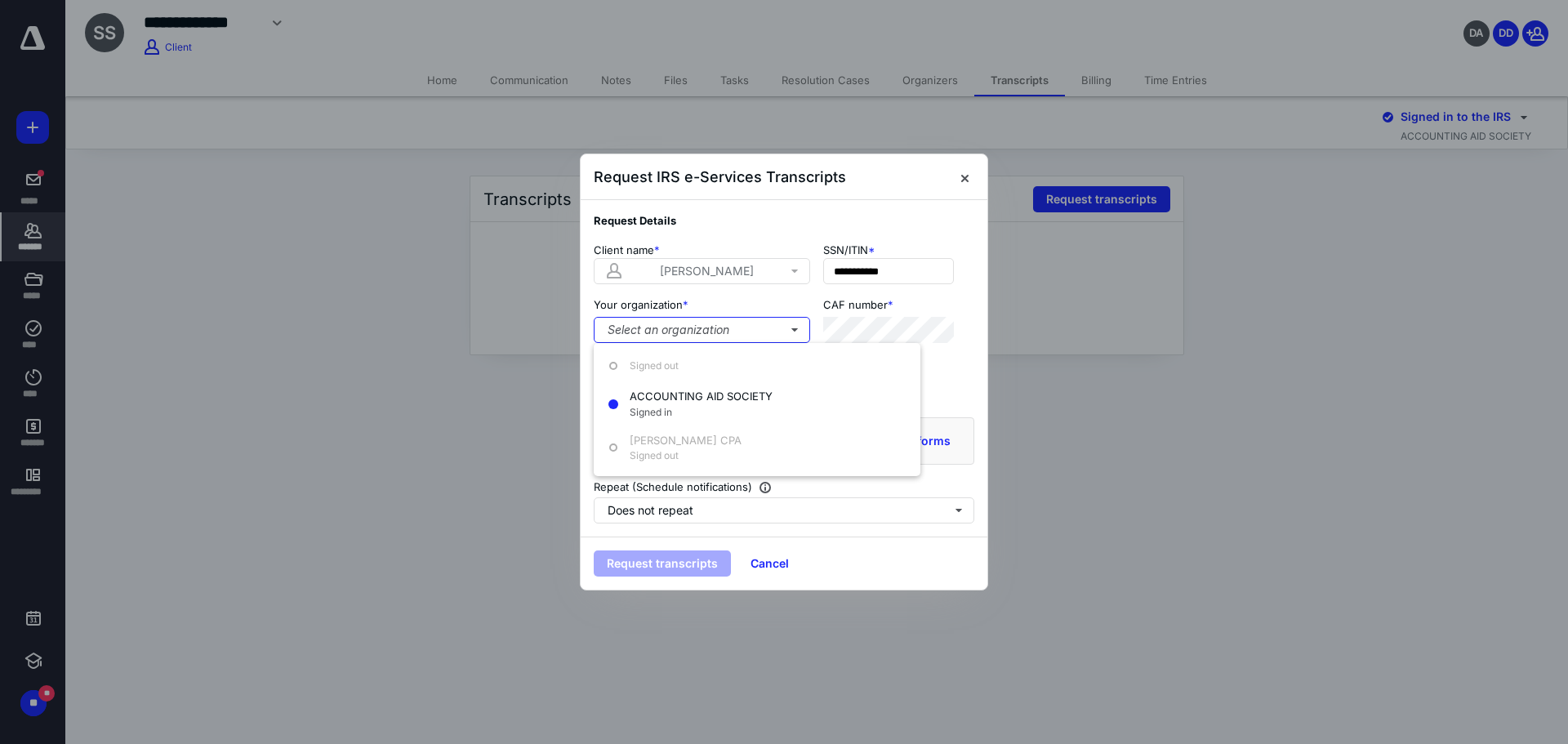 click on "ACCOUNTING AID SOCIETY" at bounding box center [701, 396] 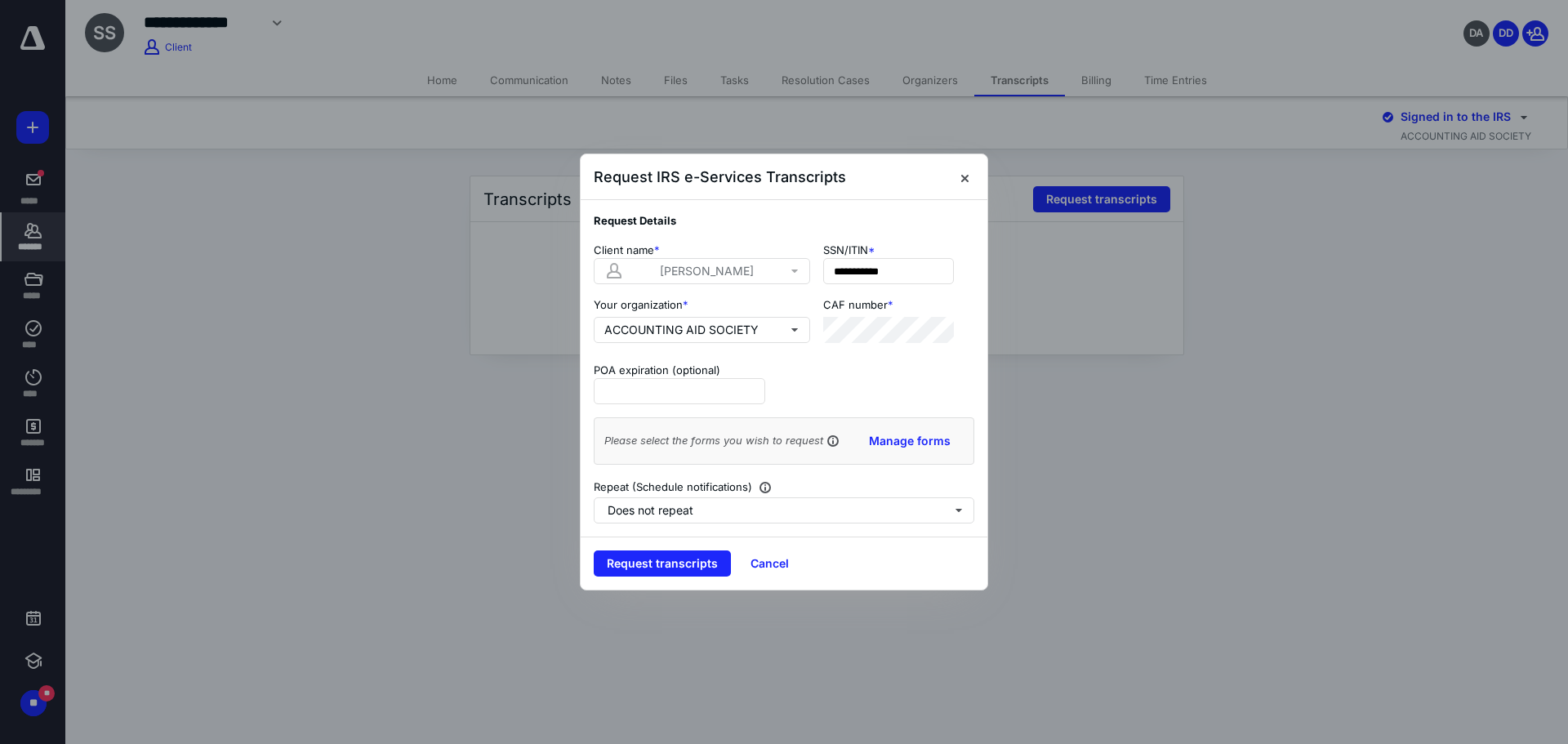 click on "Request transcripts" at bounding box center (662, 564) 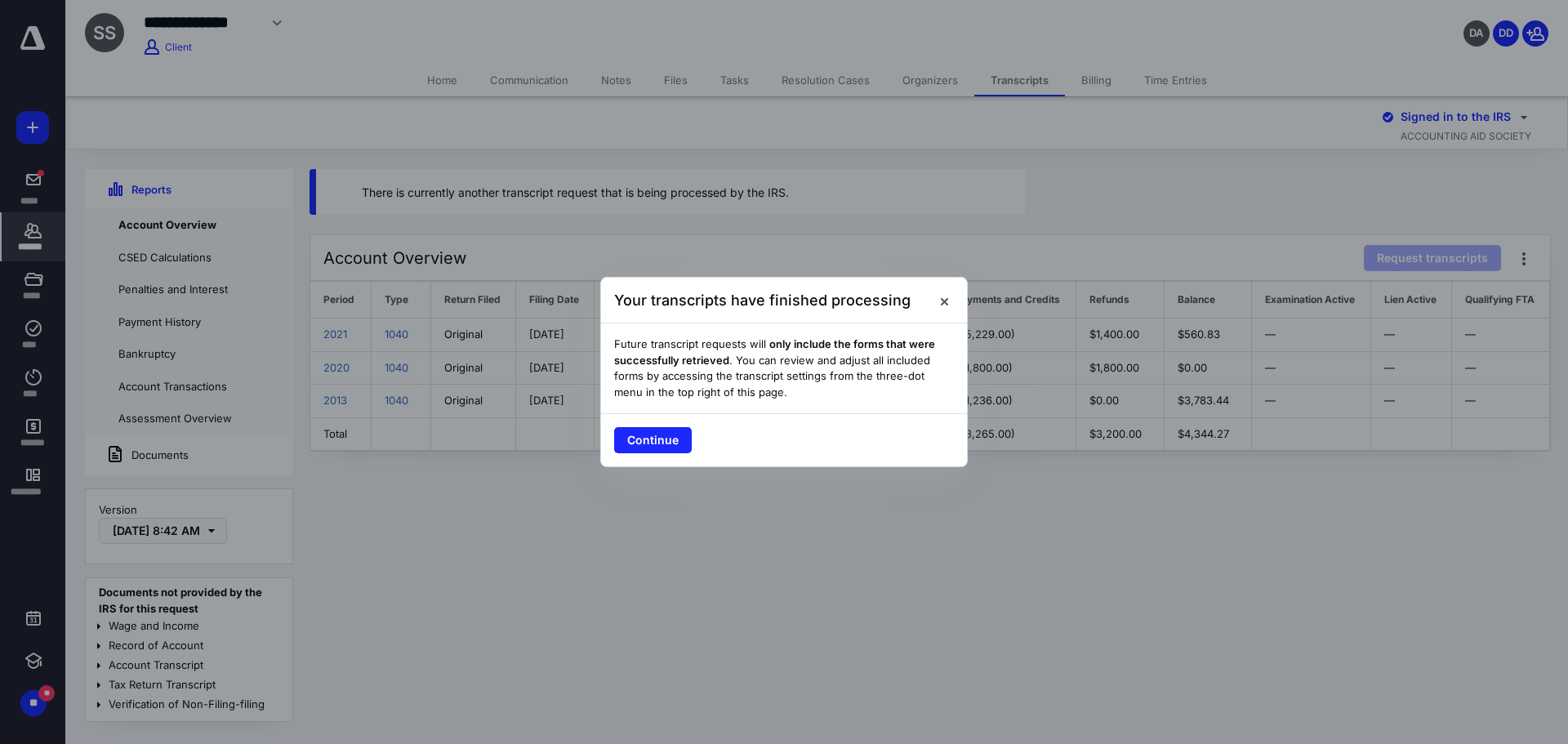 click on "Continue" at bounding box center (653, 440) 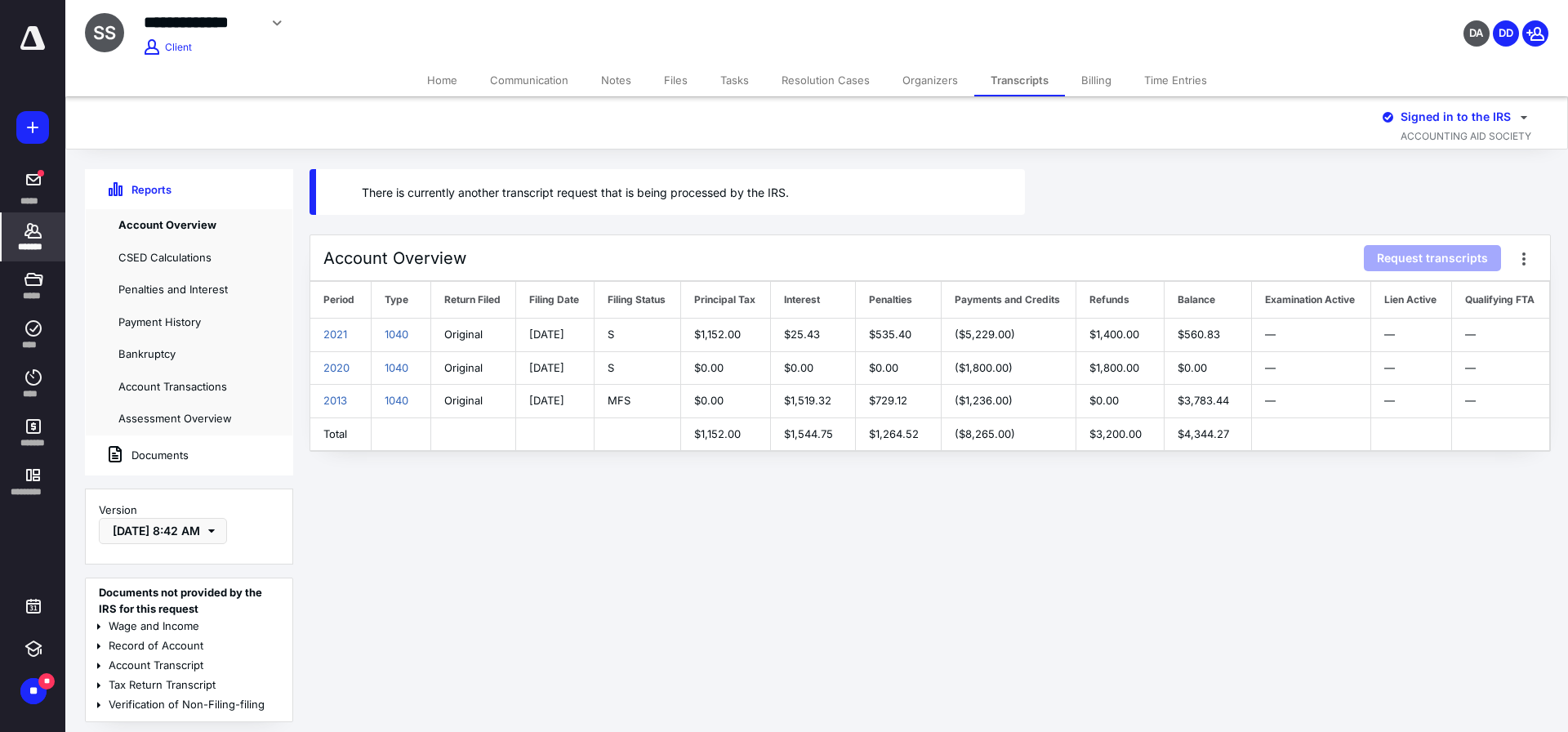 click on "Notes" at bounding box center (616, 80) 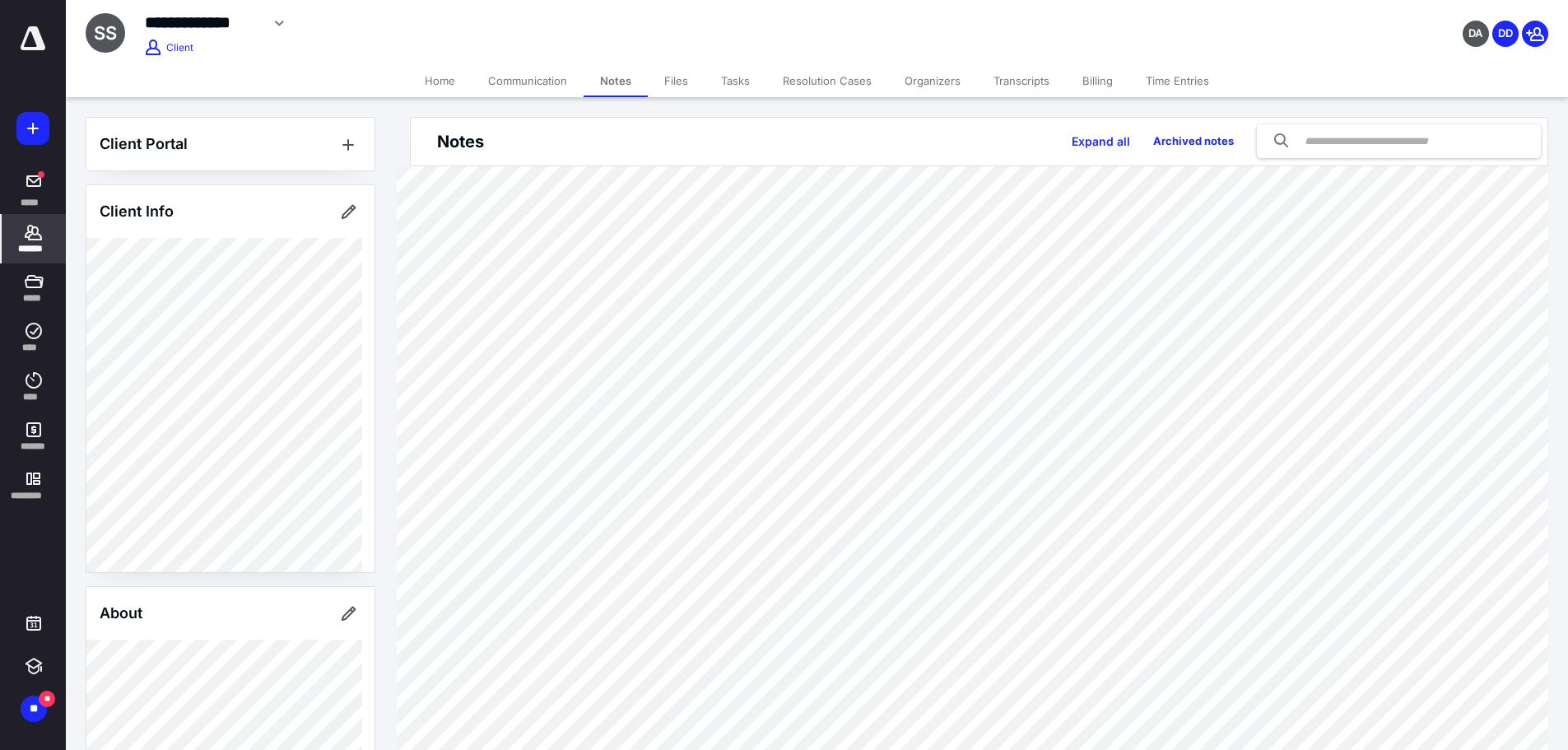 click on "Transcripts" at bounding box center (1021, 81) 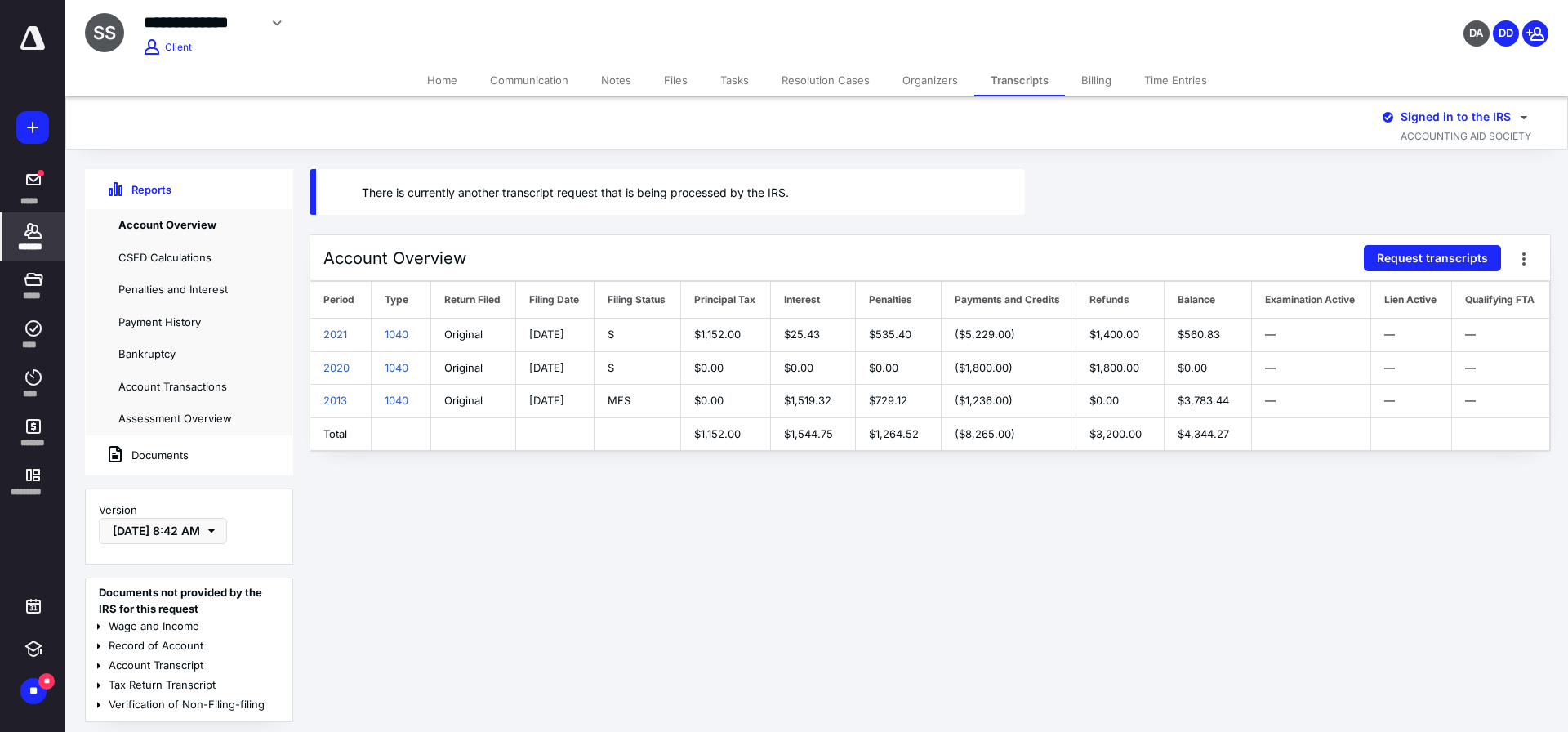 click on "Notes" at bounding box center (616, 80) 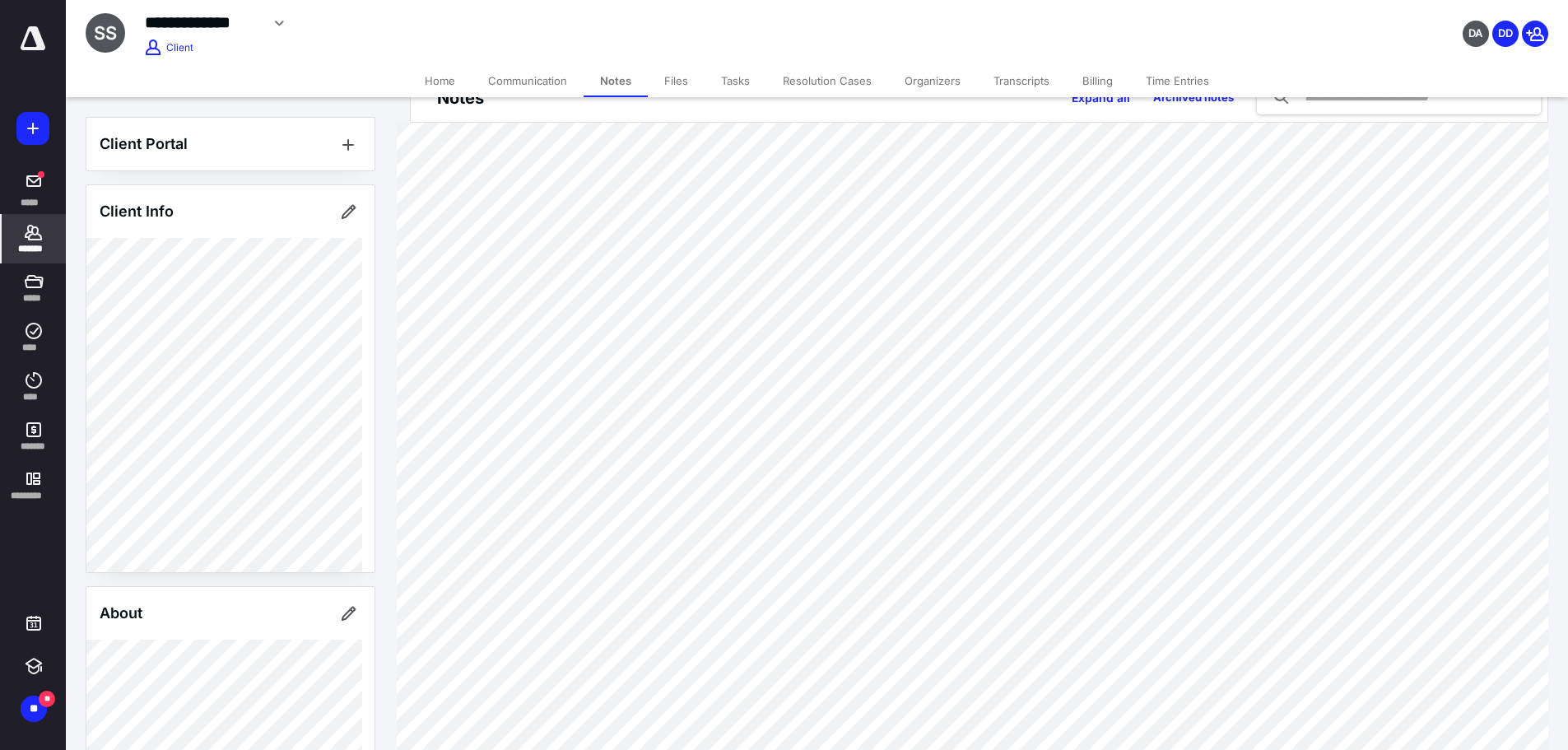 scroll, scrollTop: 82, scrollLeft: 0, axis: vertical 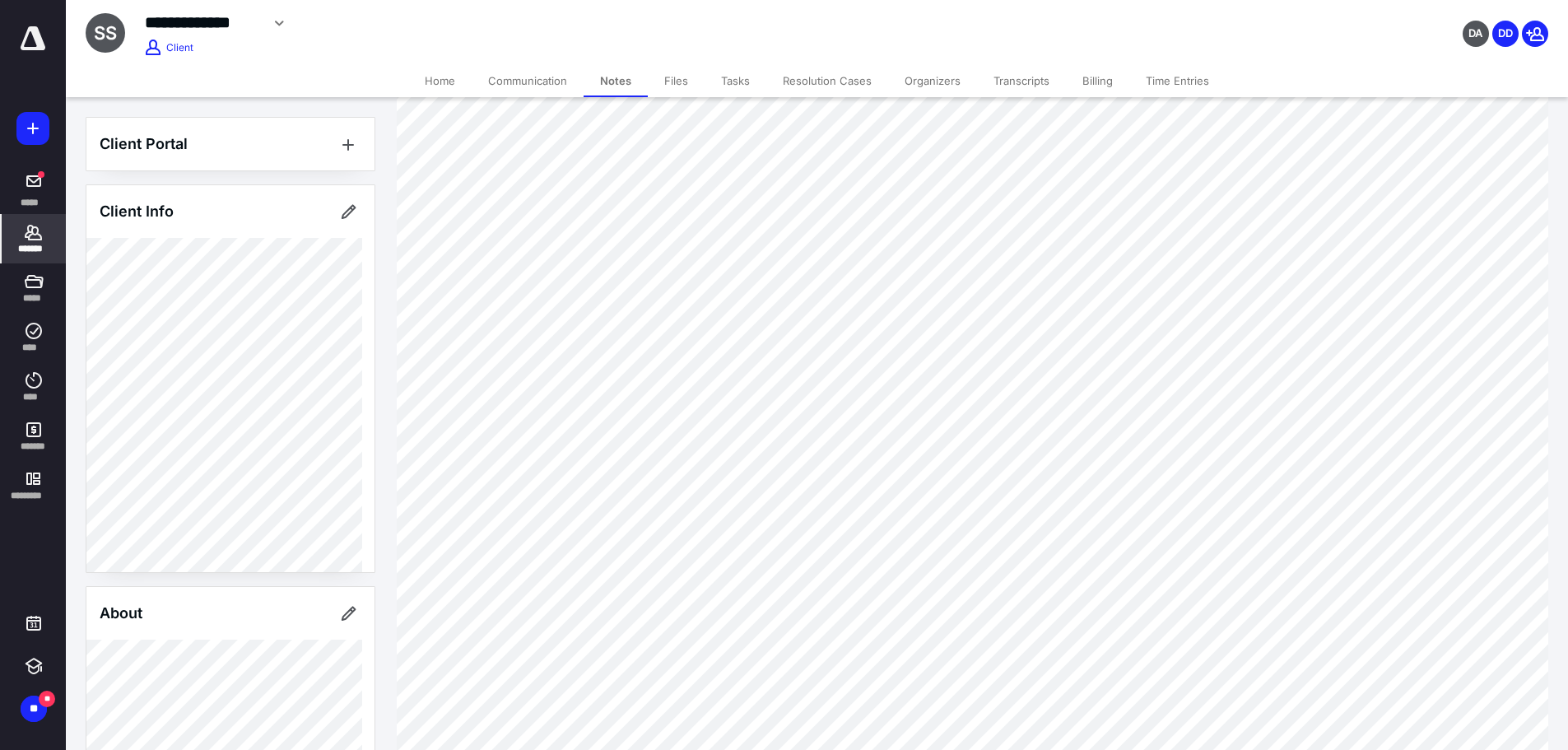 click on "Files" at bounding box center (676, 81) 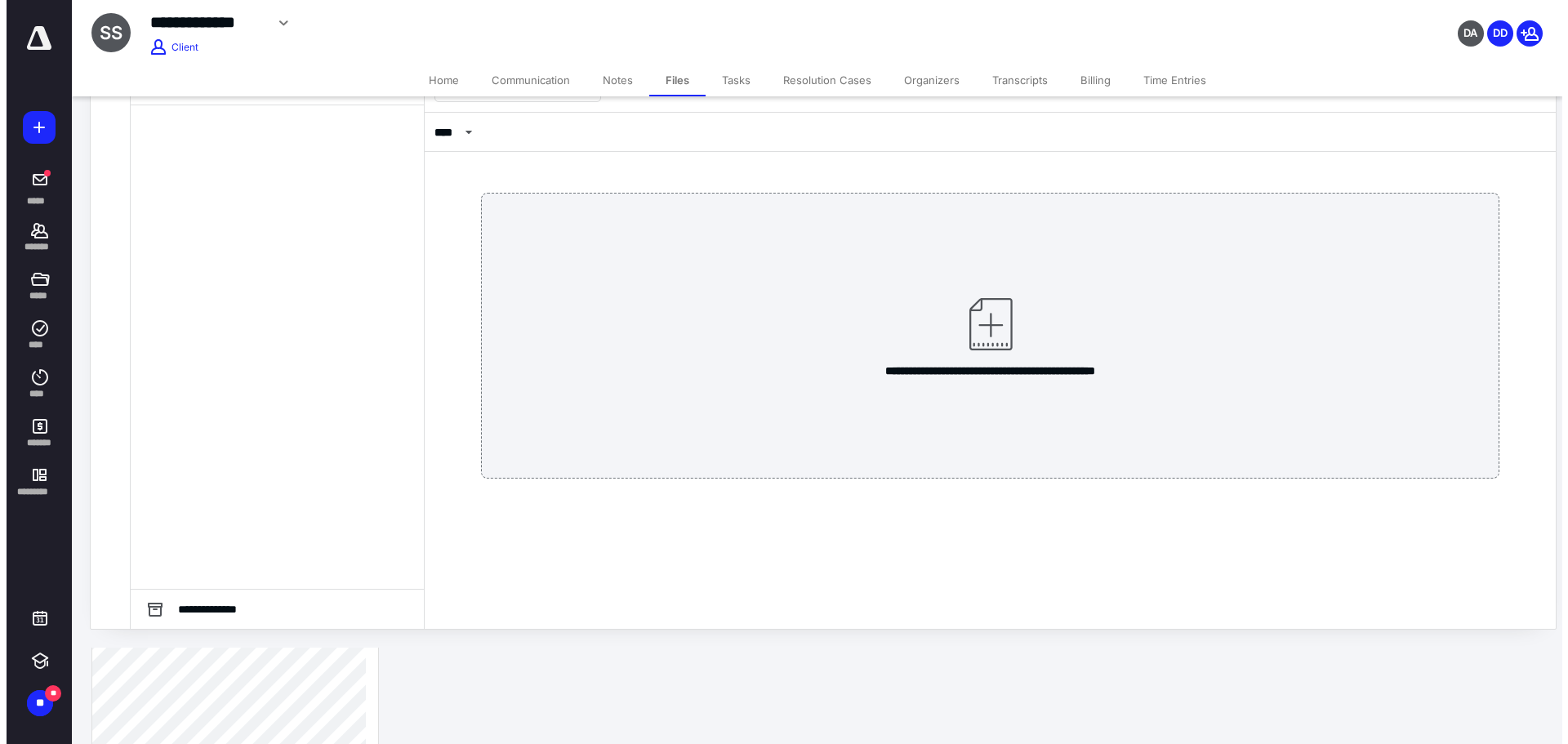 scroll, scrollTop: 0, scrollLeft: 0, axis: both 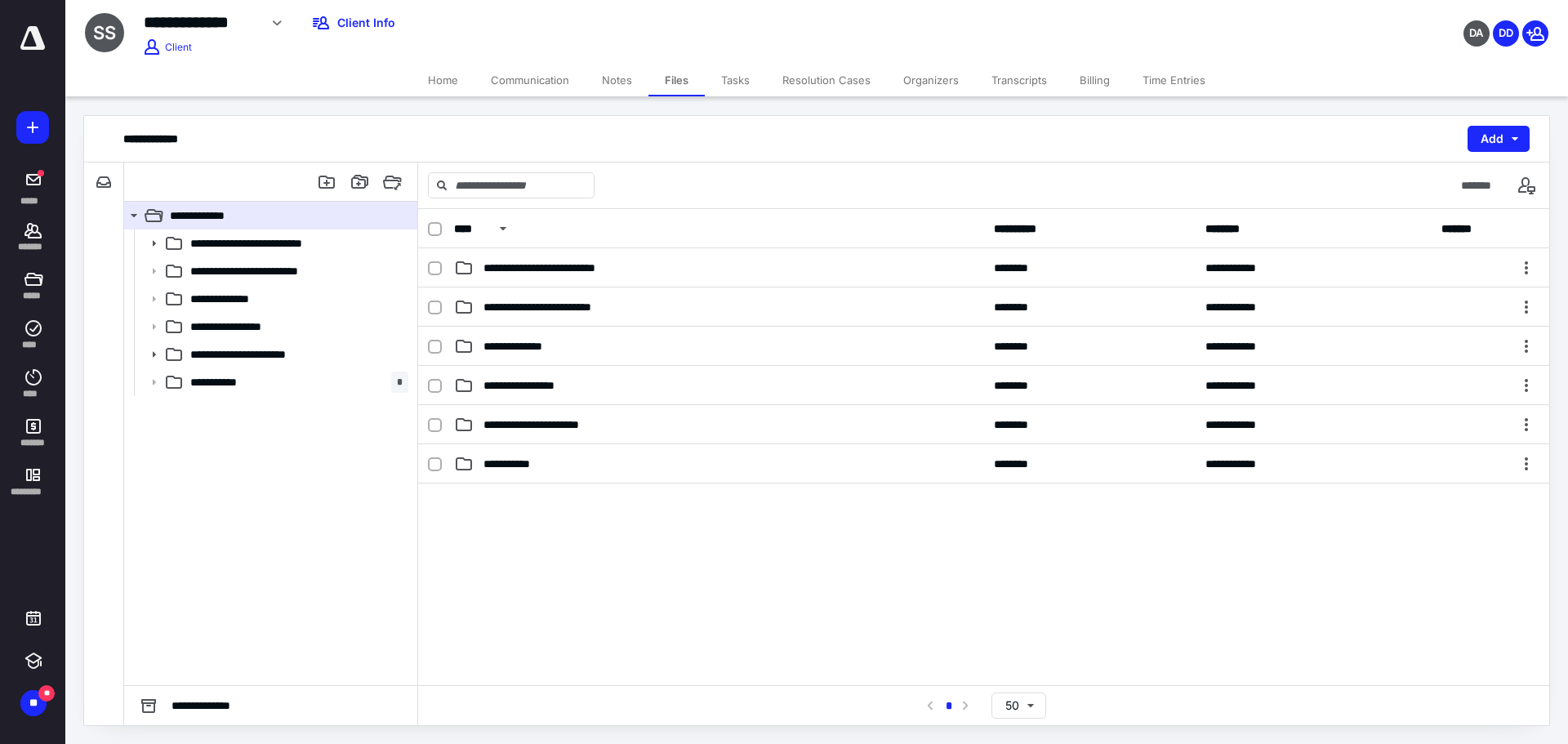 click on "**********" at bounding box center (549, 425) 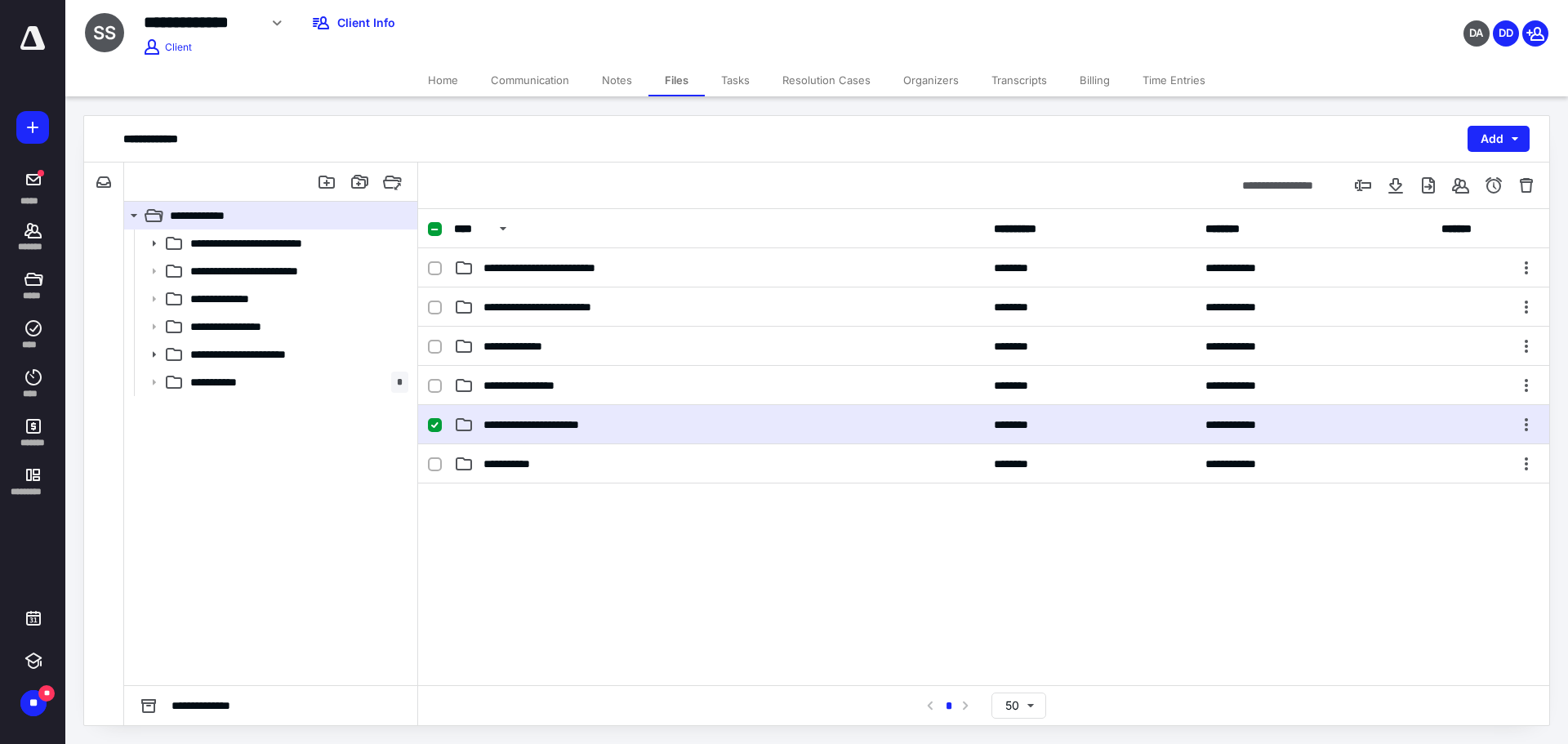 click 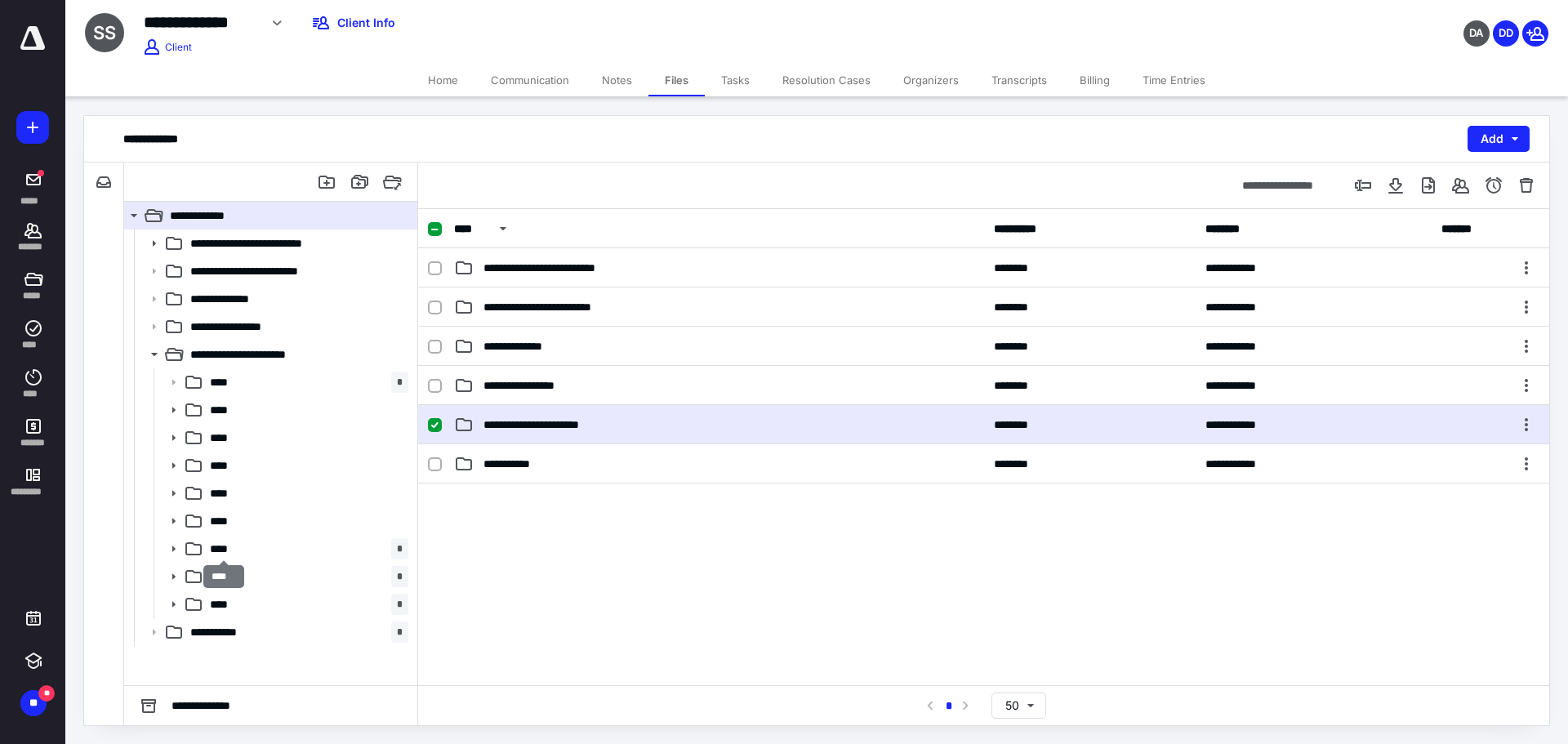 click on "****" at bounding box center [224, 549] 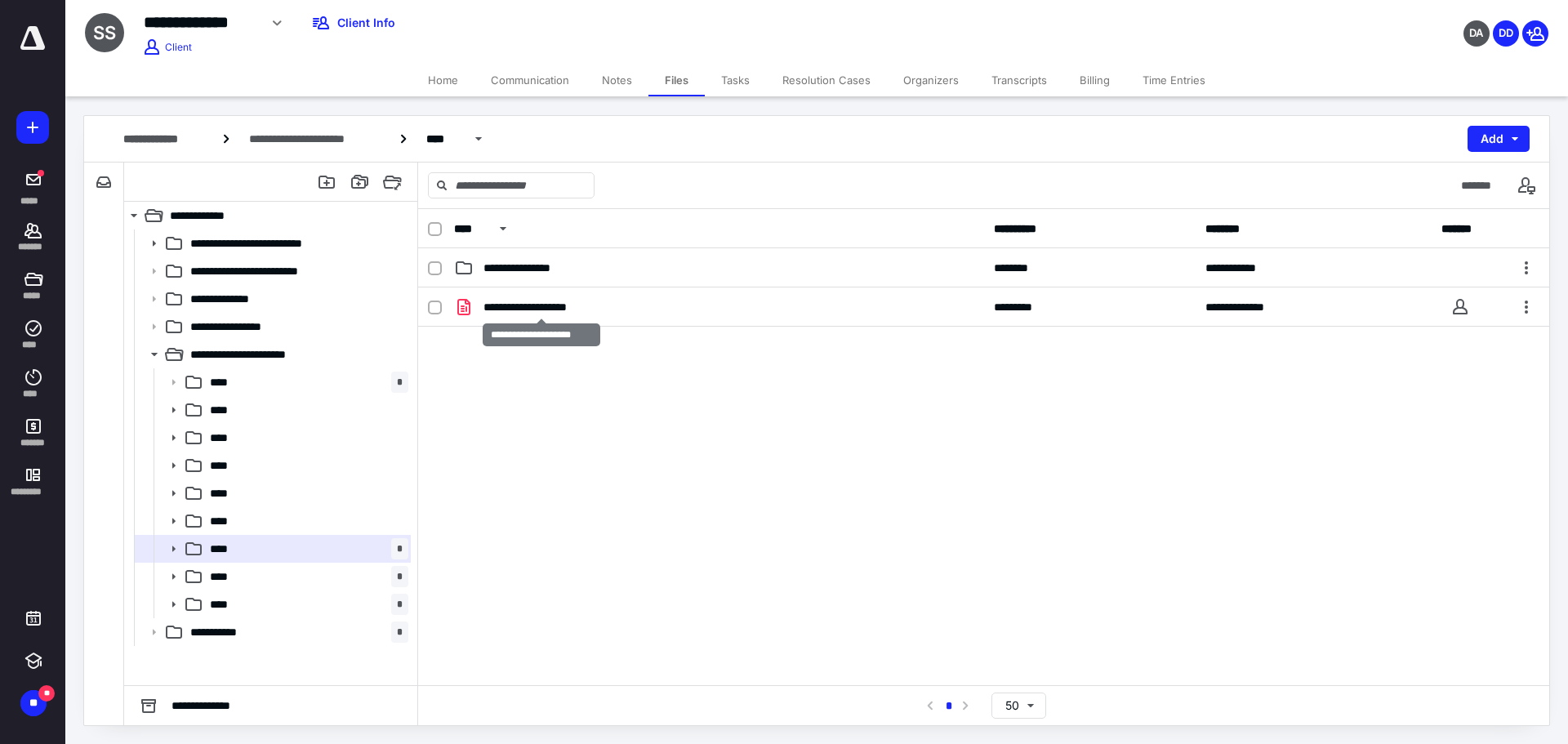 click on "**********" at bounding box center [541, 307] 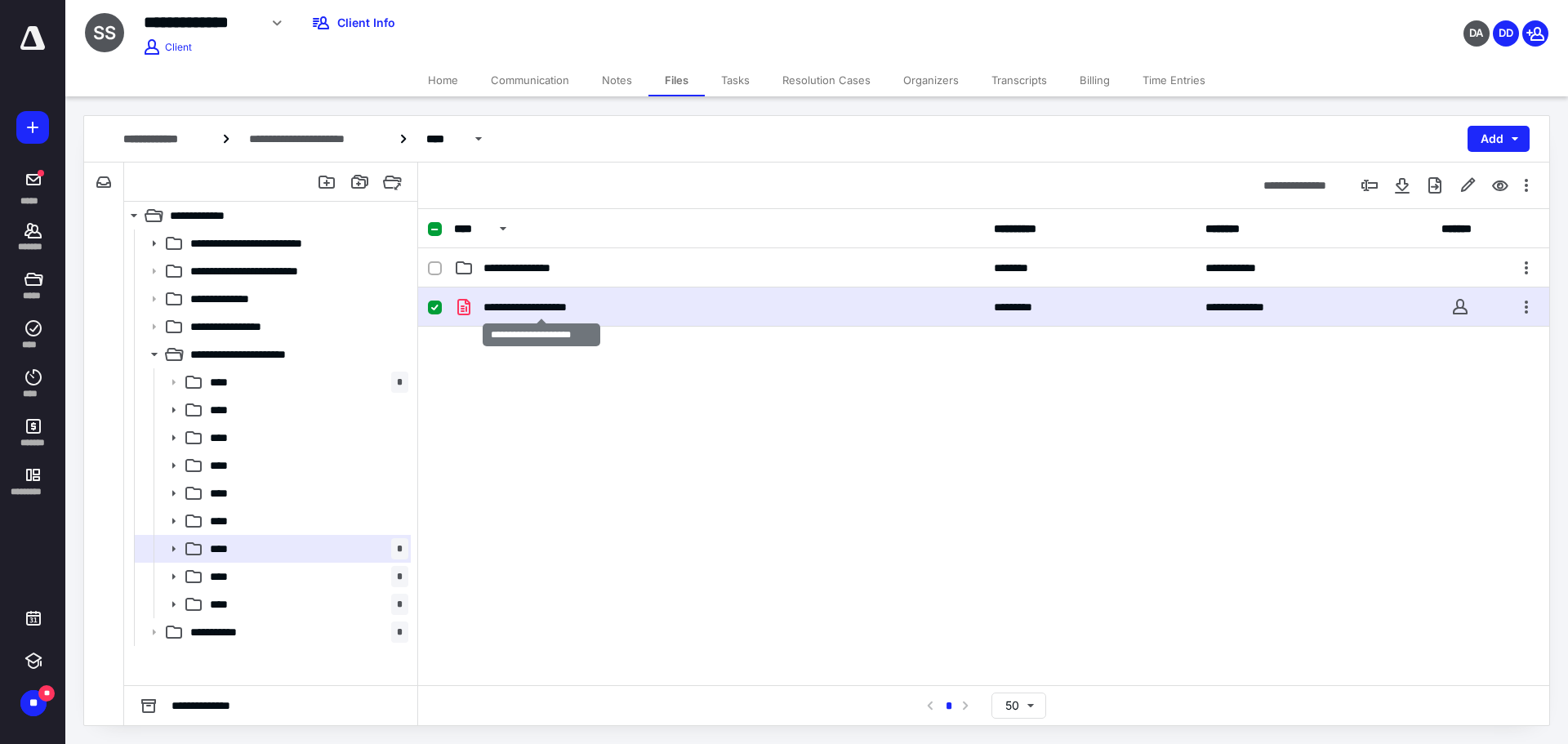 click on "**********" at bounding box center (541, 307) 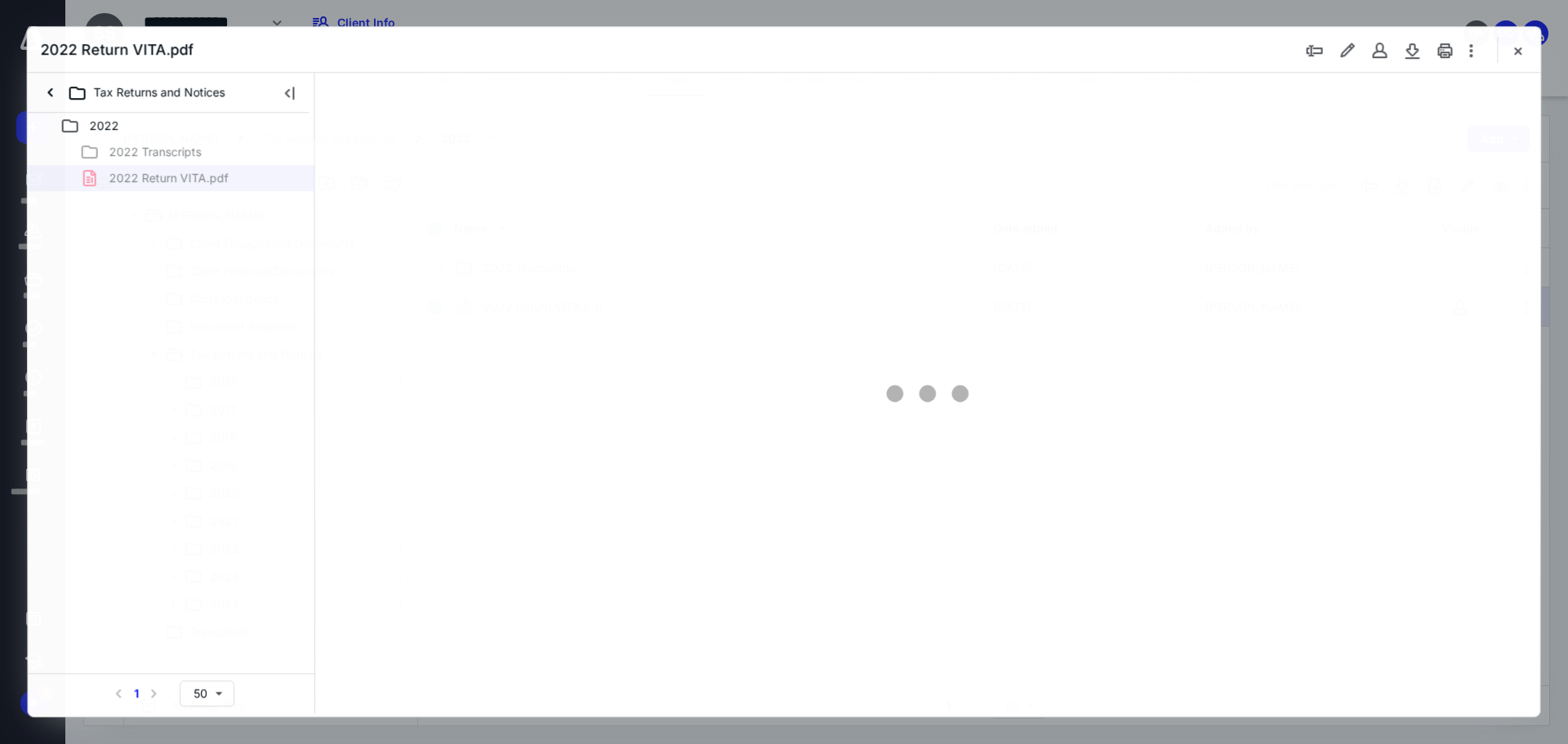 scroll, scrollTop: 0, scrollLeft: 0, axis: both 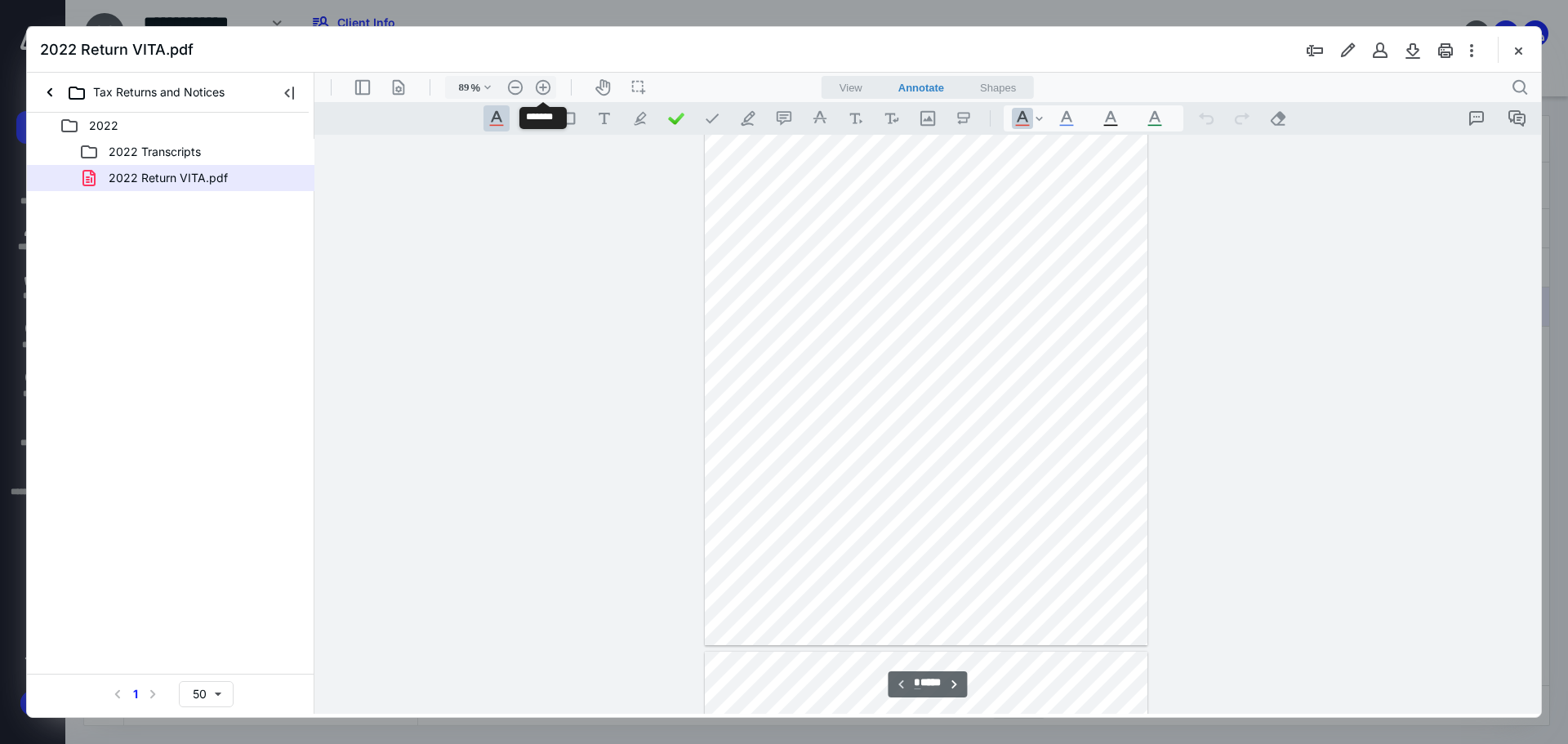 click on ".cls-1{fill:#abb0c4;} icon - header - zoom - in - line" at bounding box center [543, 87] 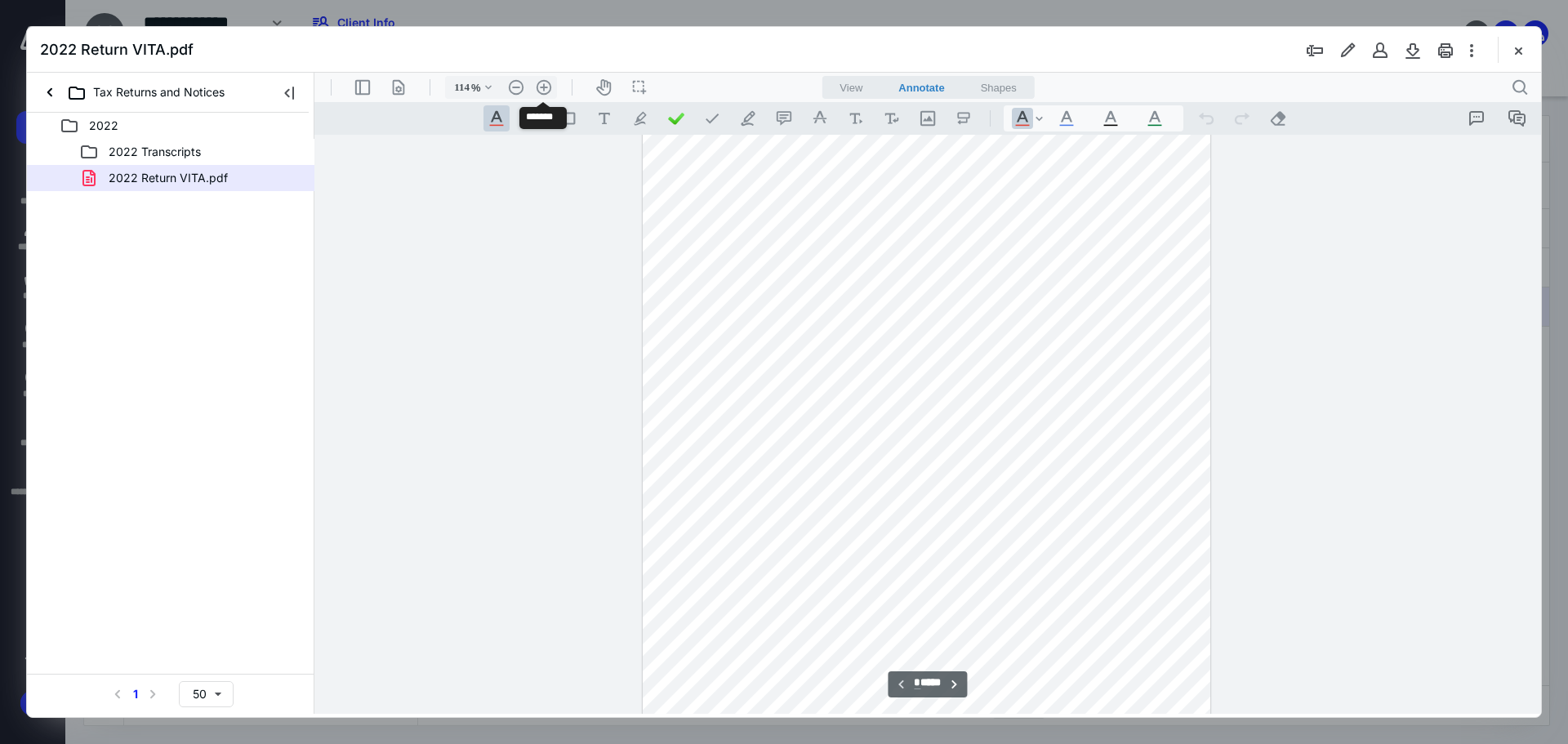 click on ".cls-1{fill:#abb0c4;} icon - header - zoom - in - line" at bounding box center [544, 87] 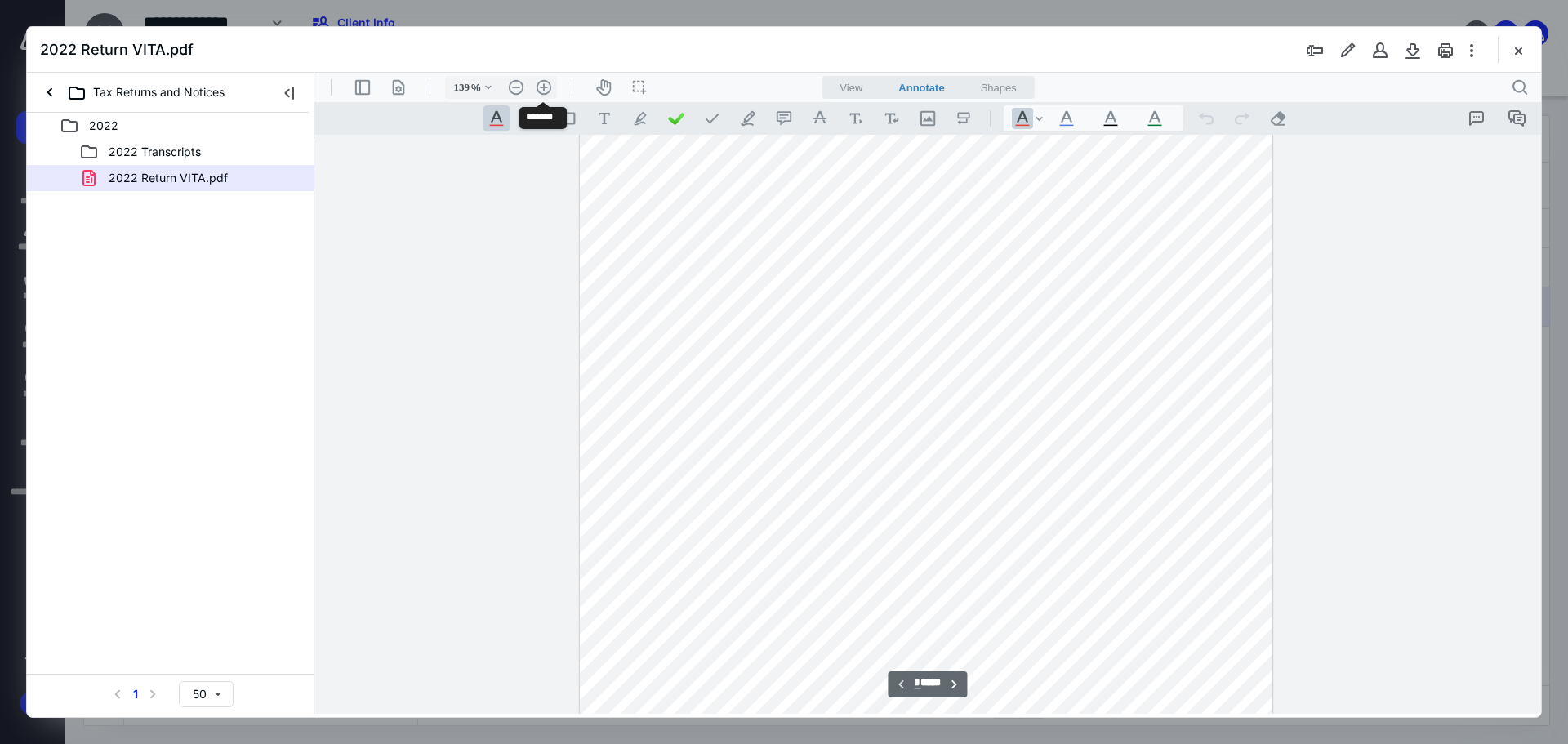 click on ".cls-1{fill:#abb0c4;} icon - header - zoom - in - line" at bounding box center [544, 87] 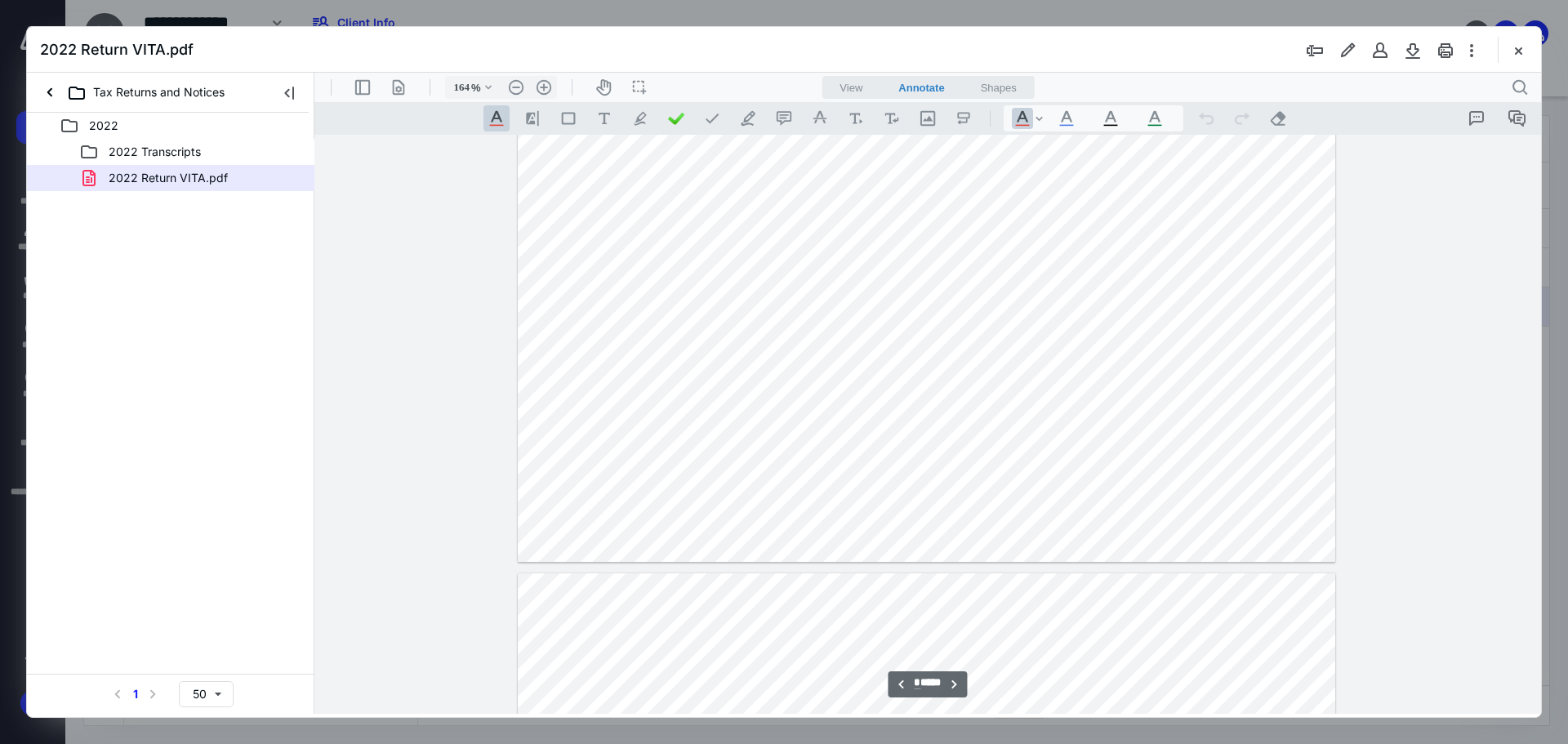 scroll, scrollTop: 9242, scrollLeft: 0, axis: vertical 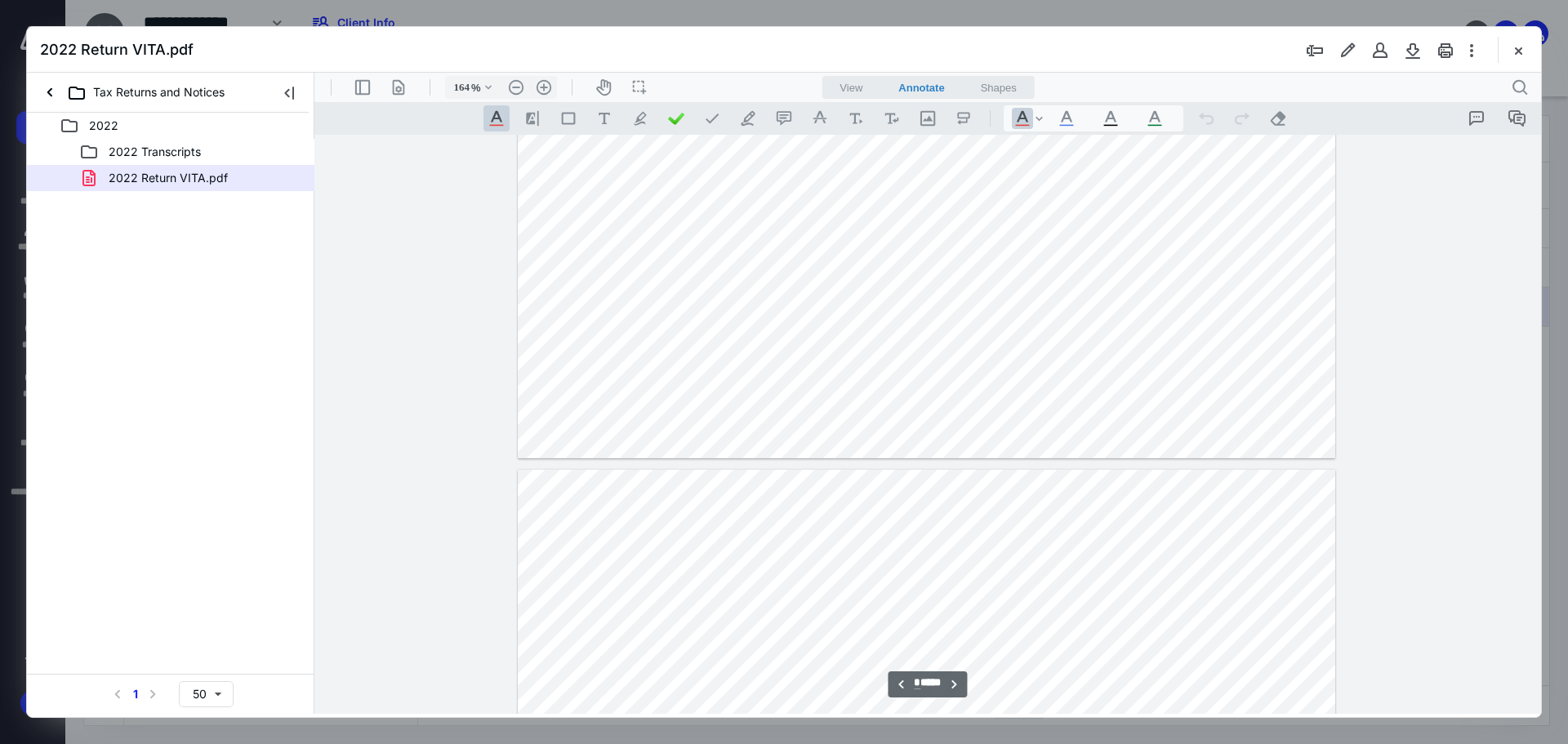 type on "**" 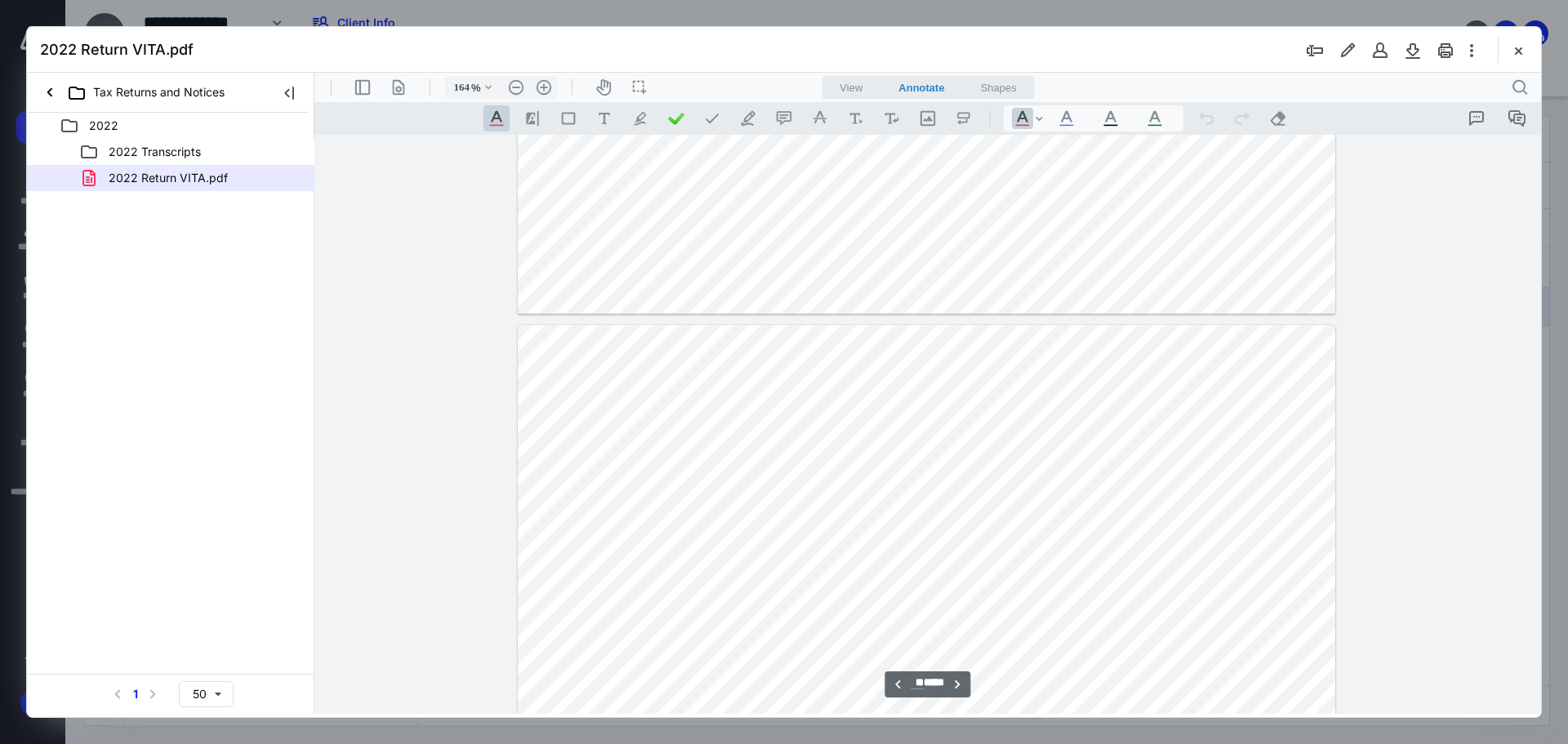 scroll, scrollTop: 9568, scrollLeft: 0, axis: vertical 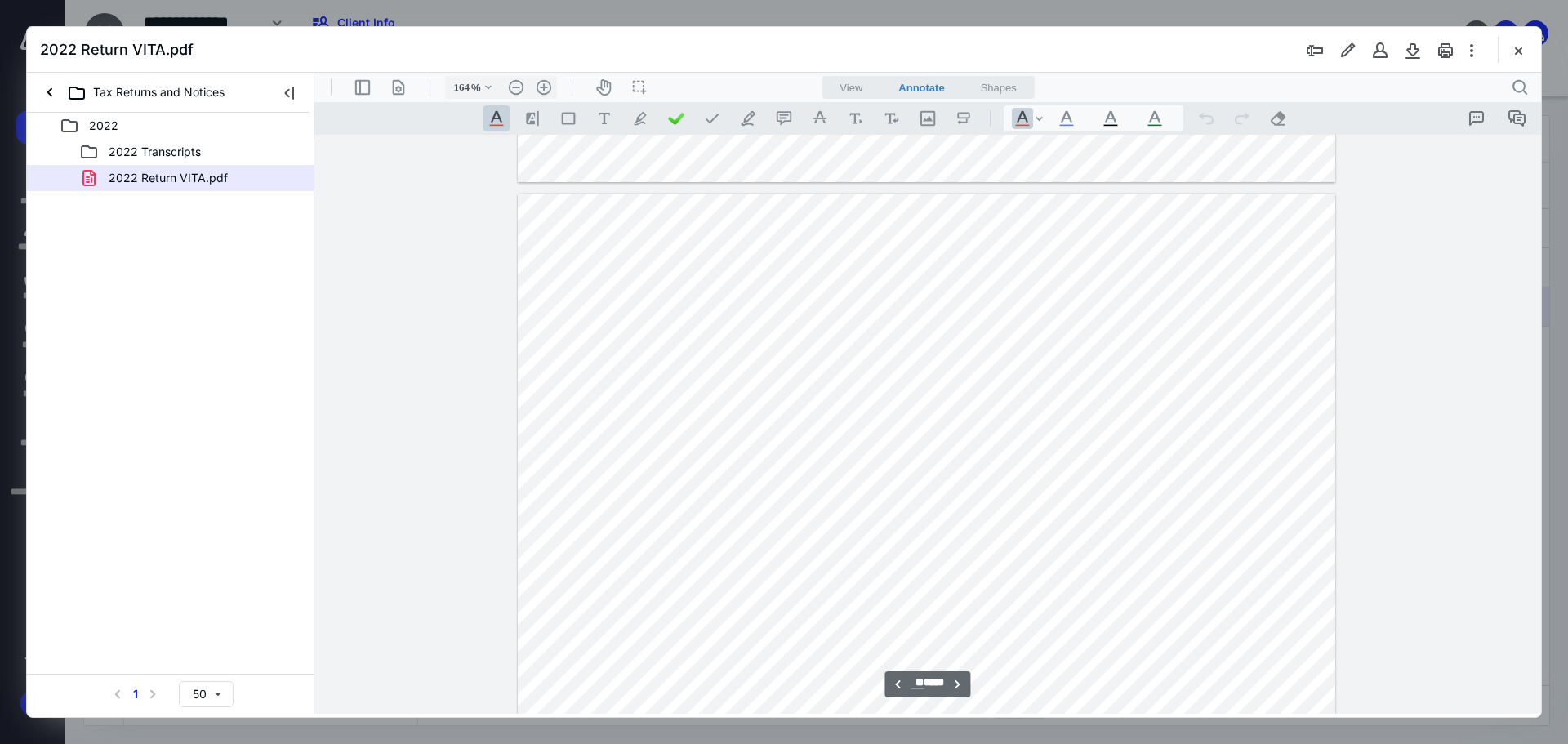 click at bounding box center [1518, 50] 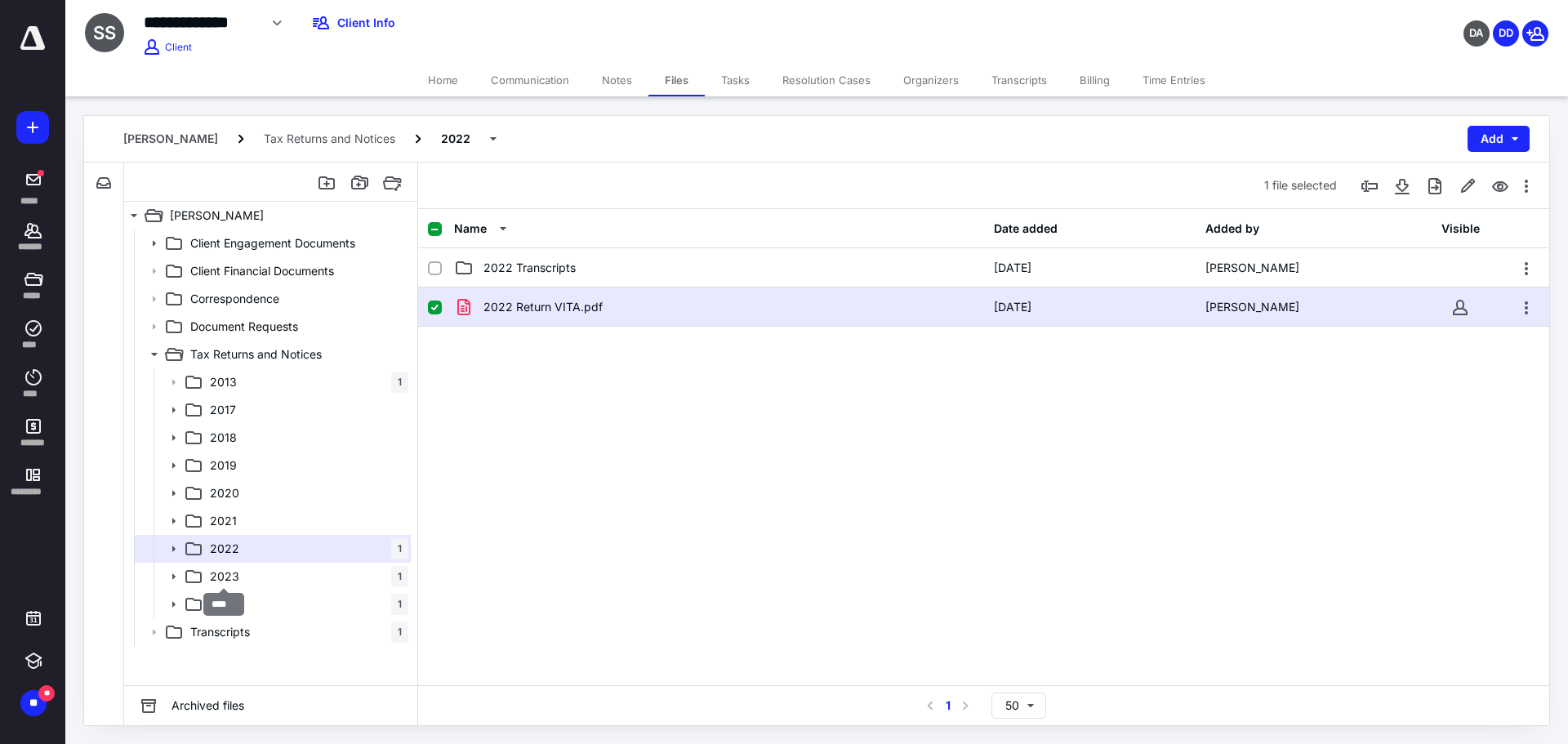 click on "2023" at bounding box center [225, 577] 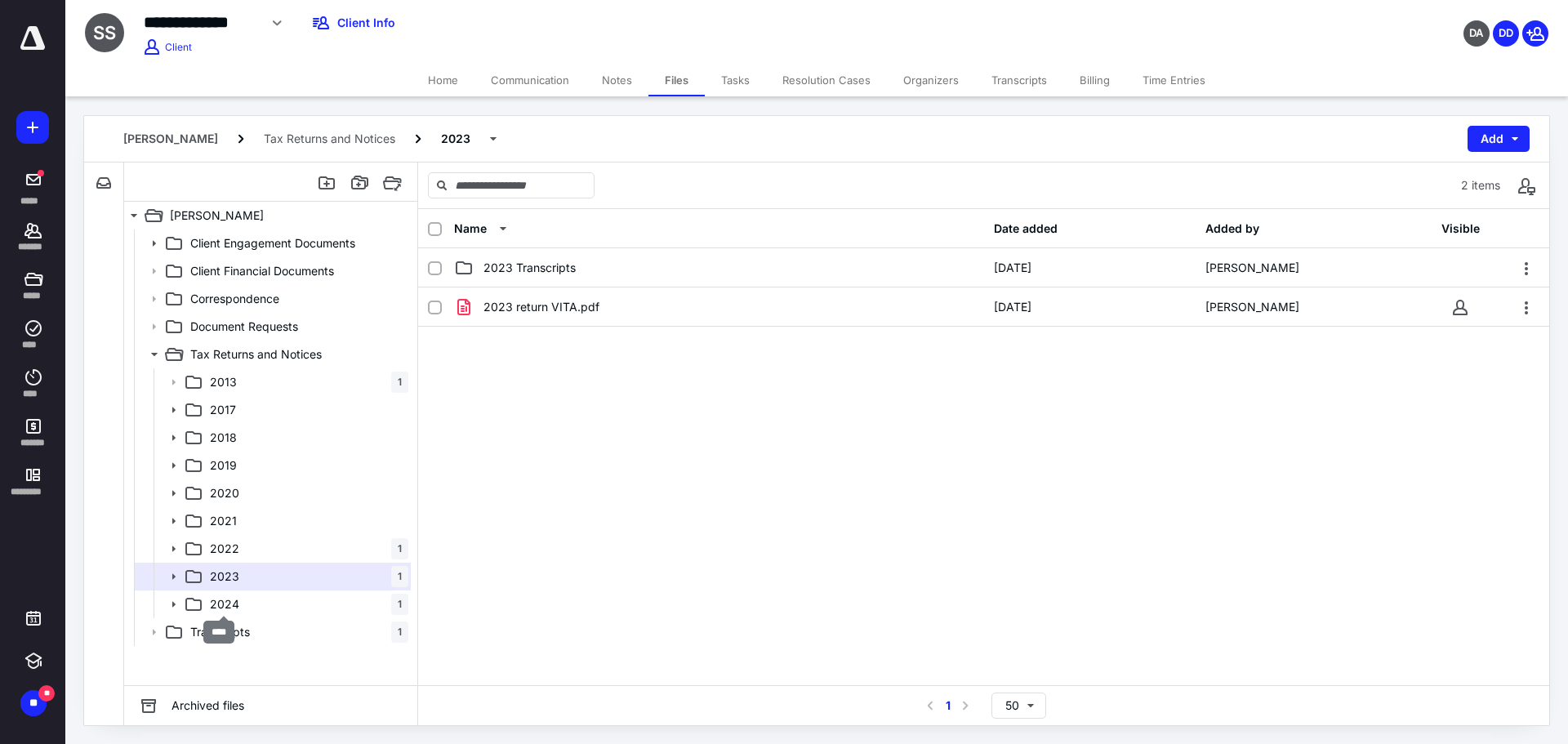 click on "2024" at bounding box center (225, 604) 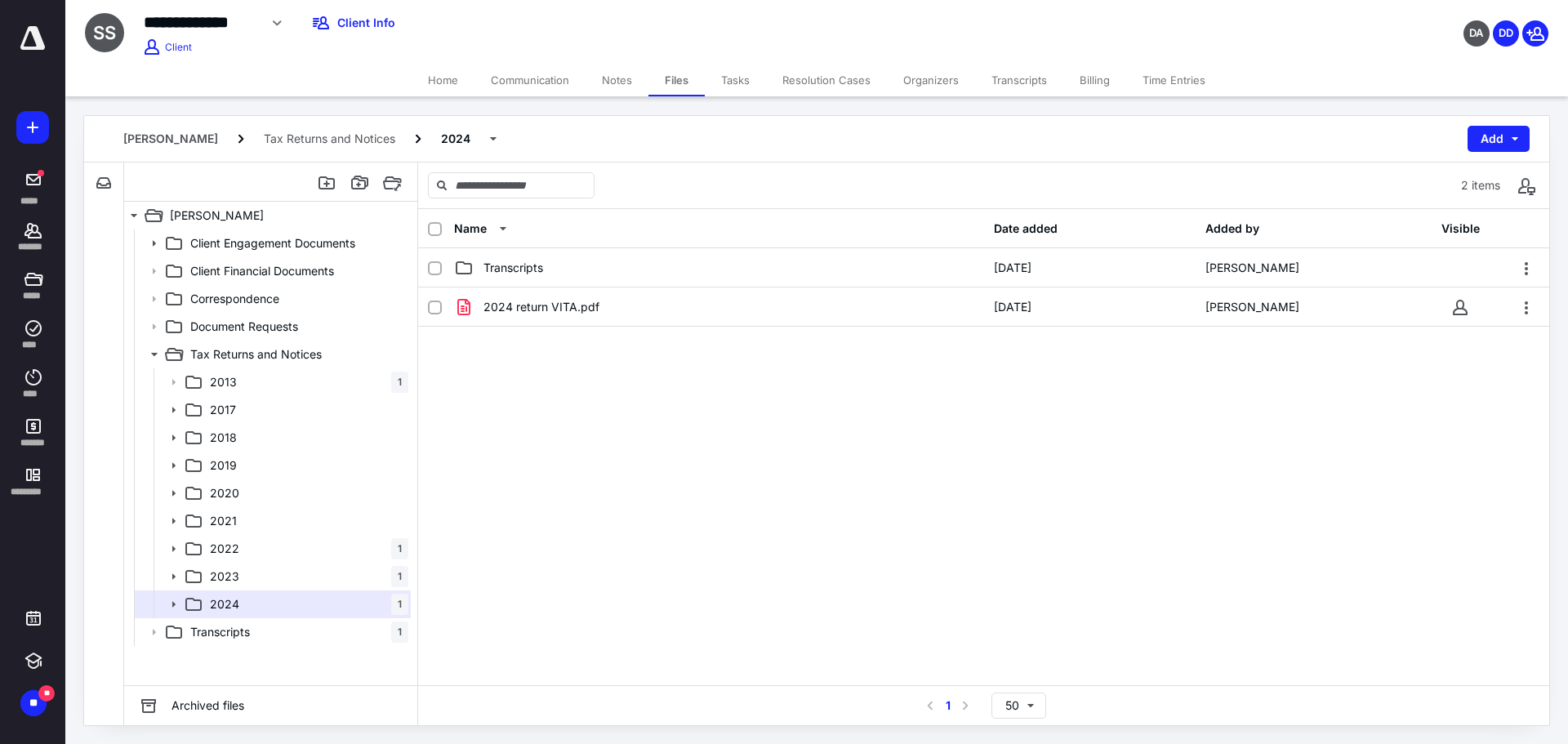 click on "Transcripts" at bounding box center [1019, 80] 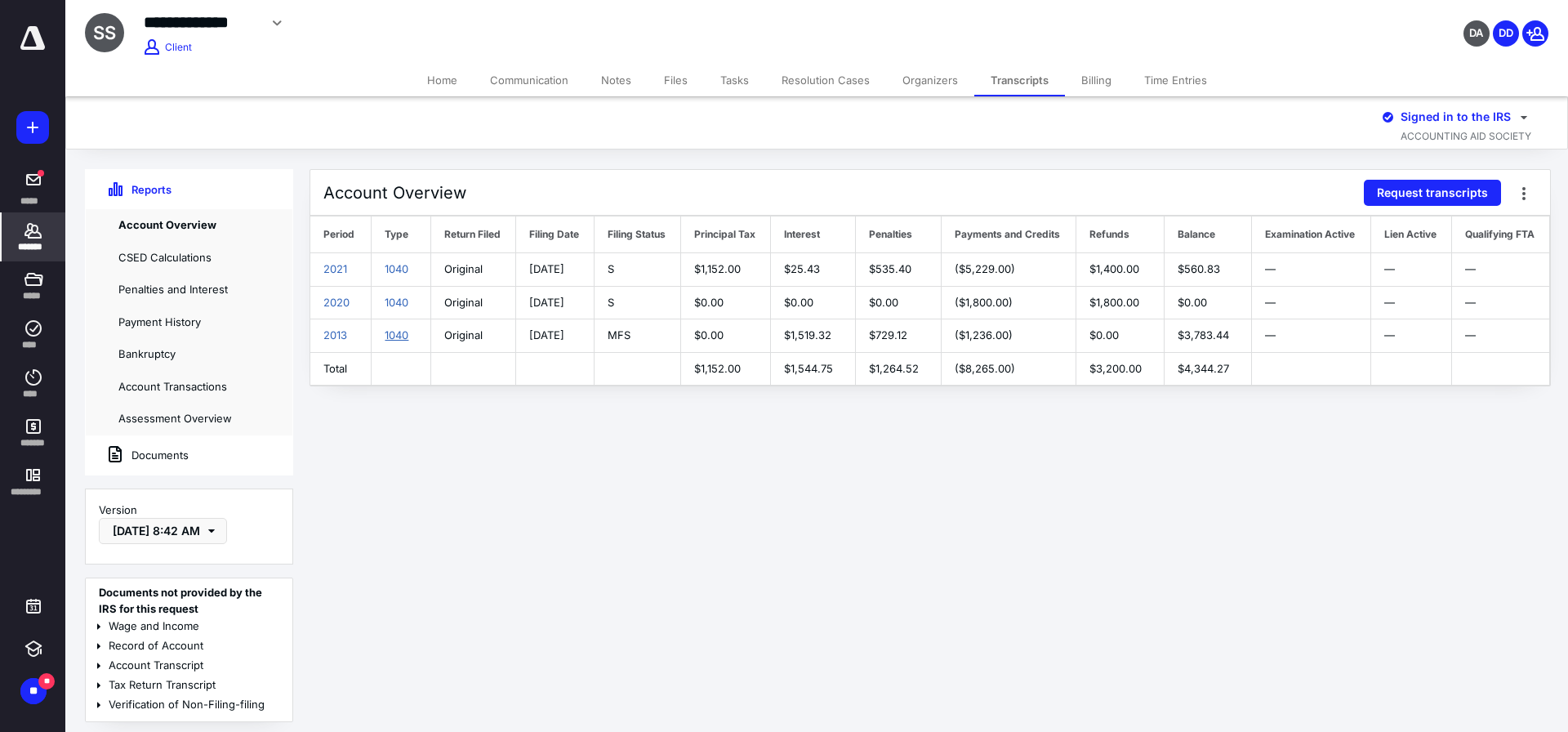 click on "1040" at bounding box center (396, 335) 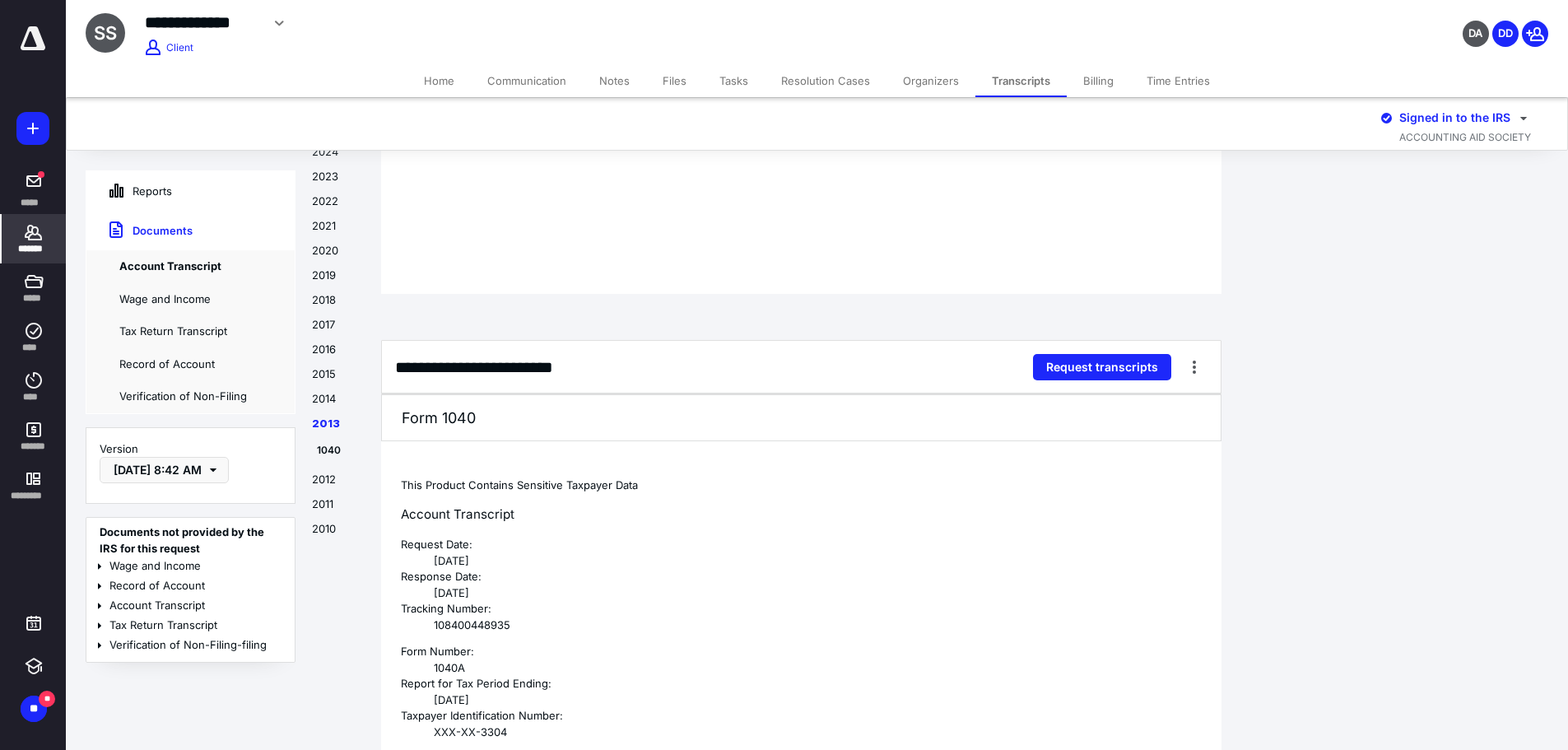 scroll, scrollTop: 17711, scrollLeft: 0, axis: vertical 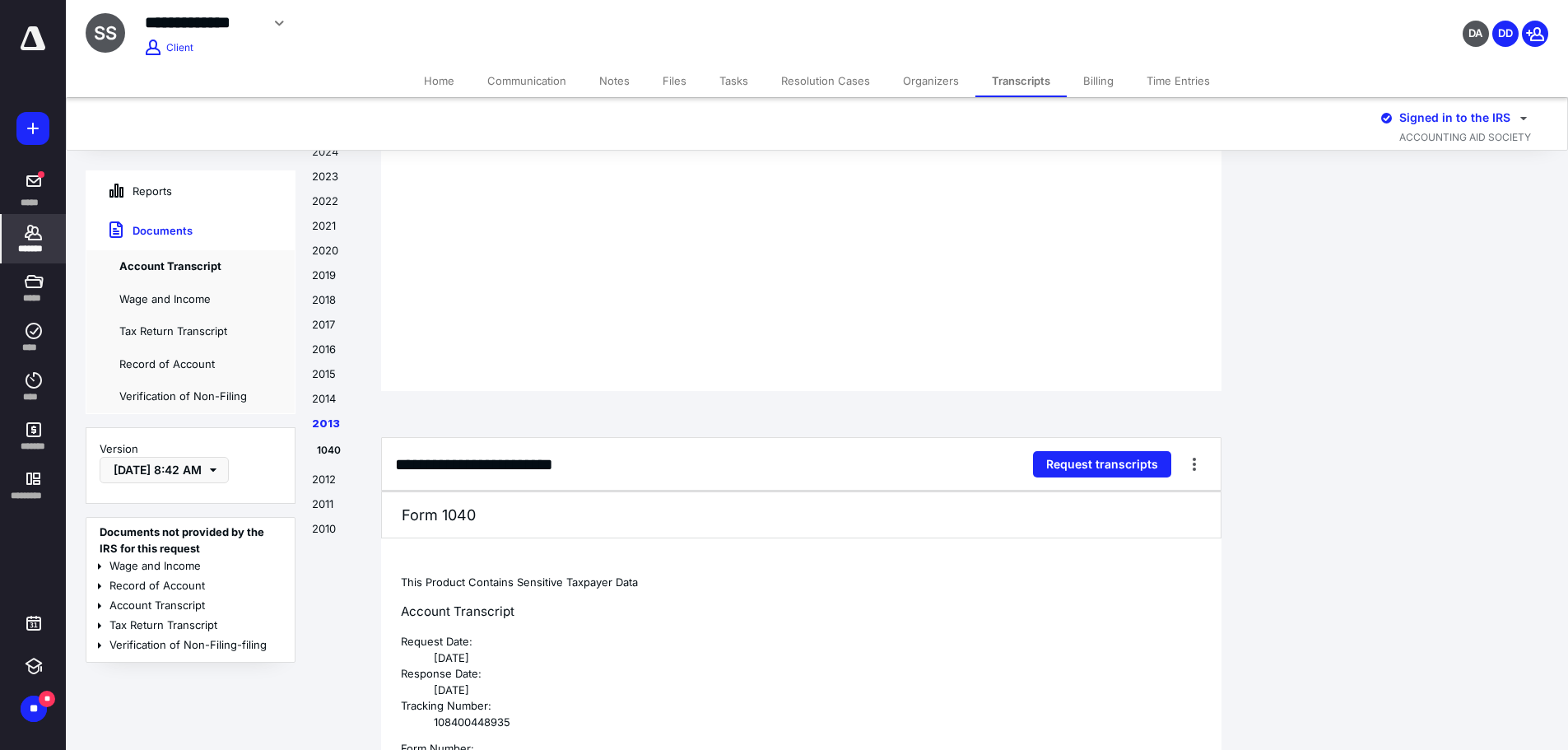 click at bounding box center (1194, 464) 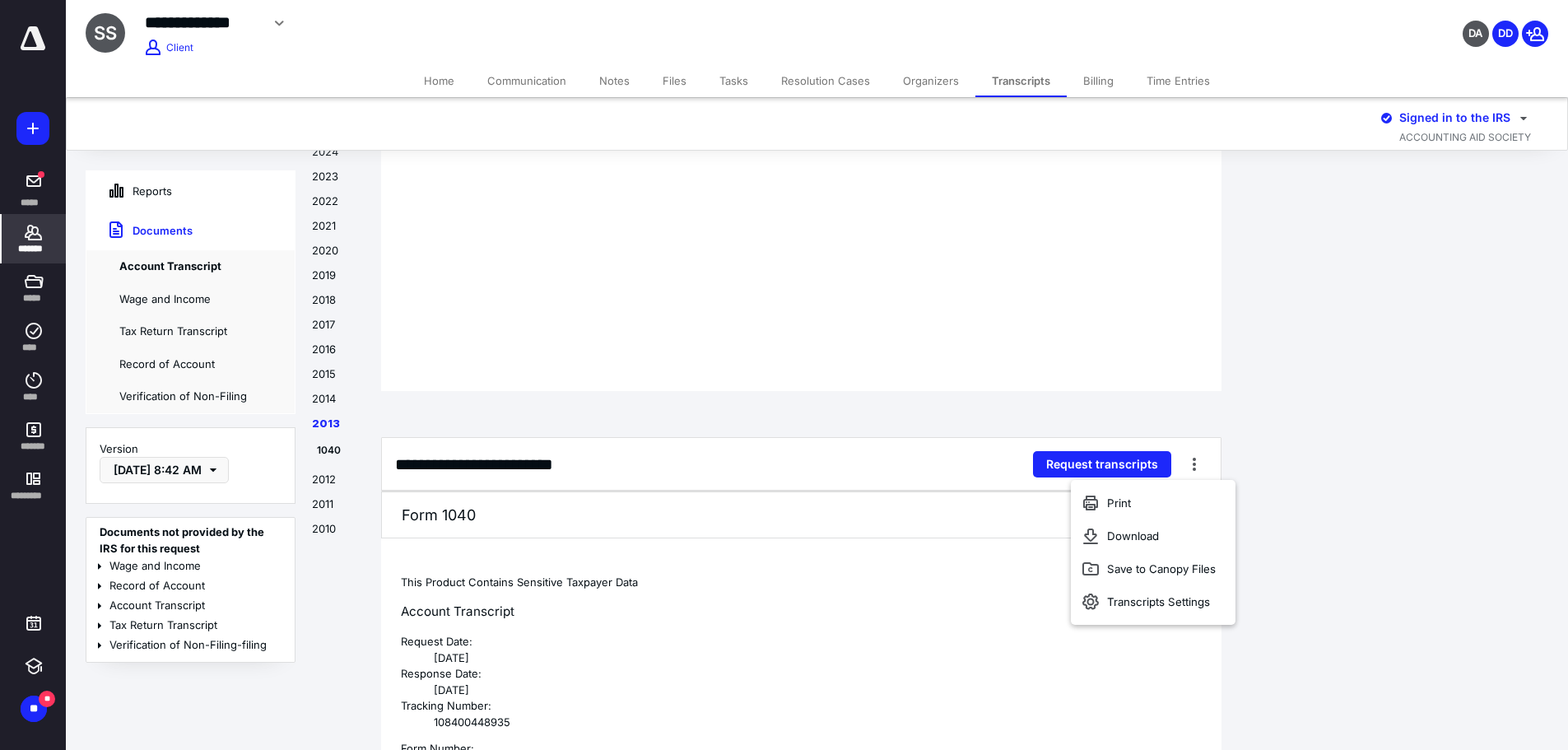 click on "Print" at bounding box center [1153, 503] 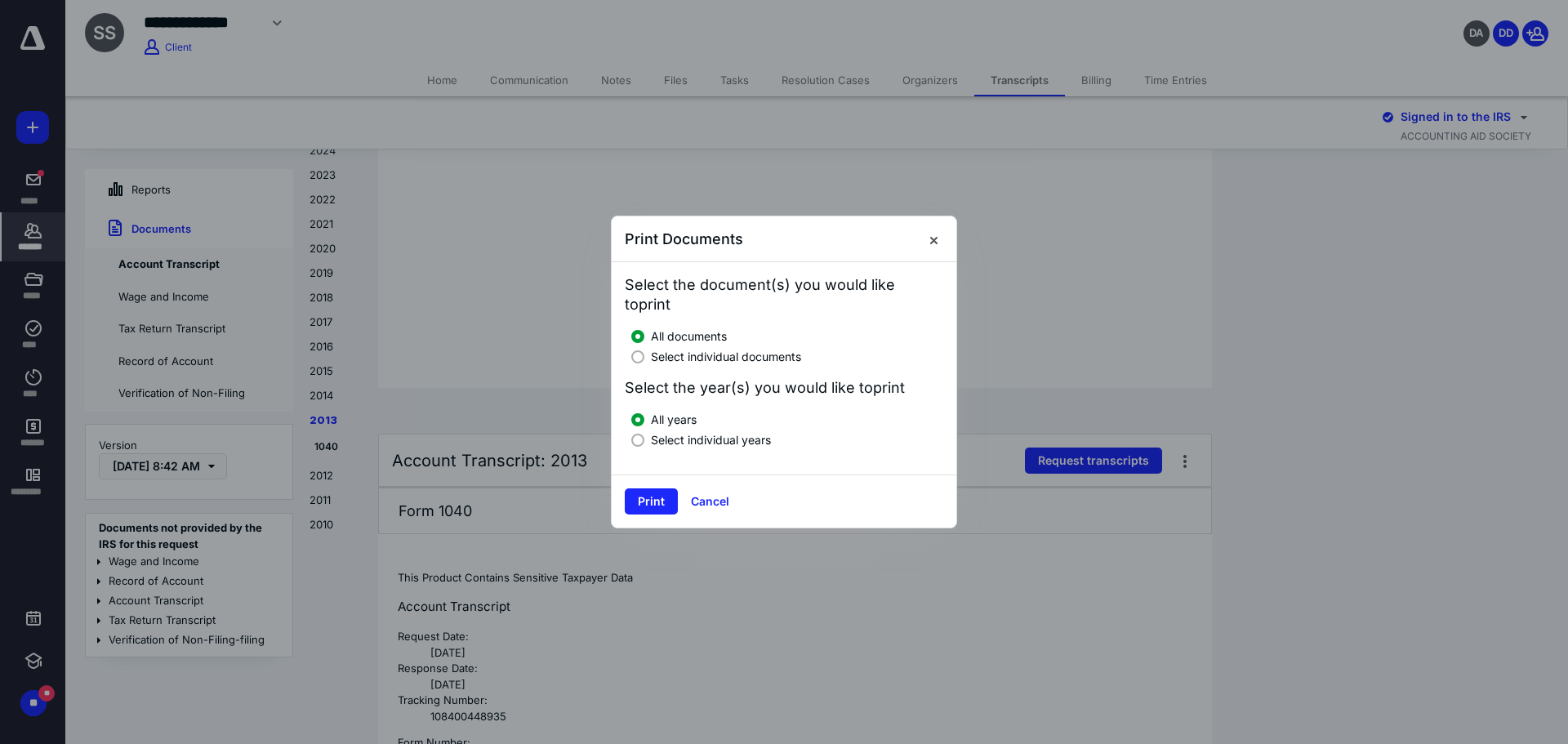 click on "Select individual documents" at bounding box center (726, 356) 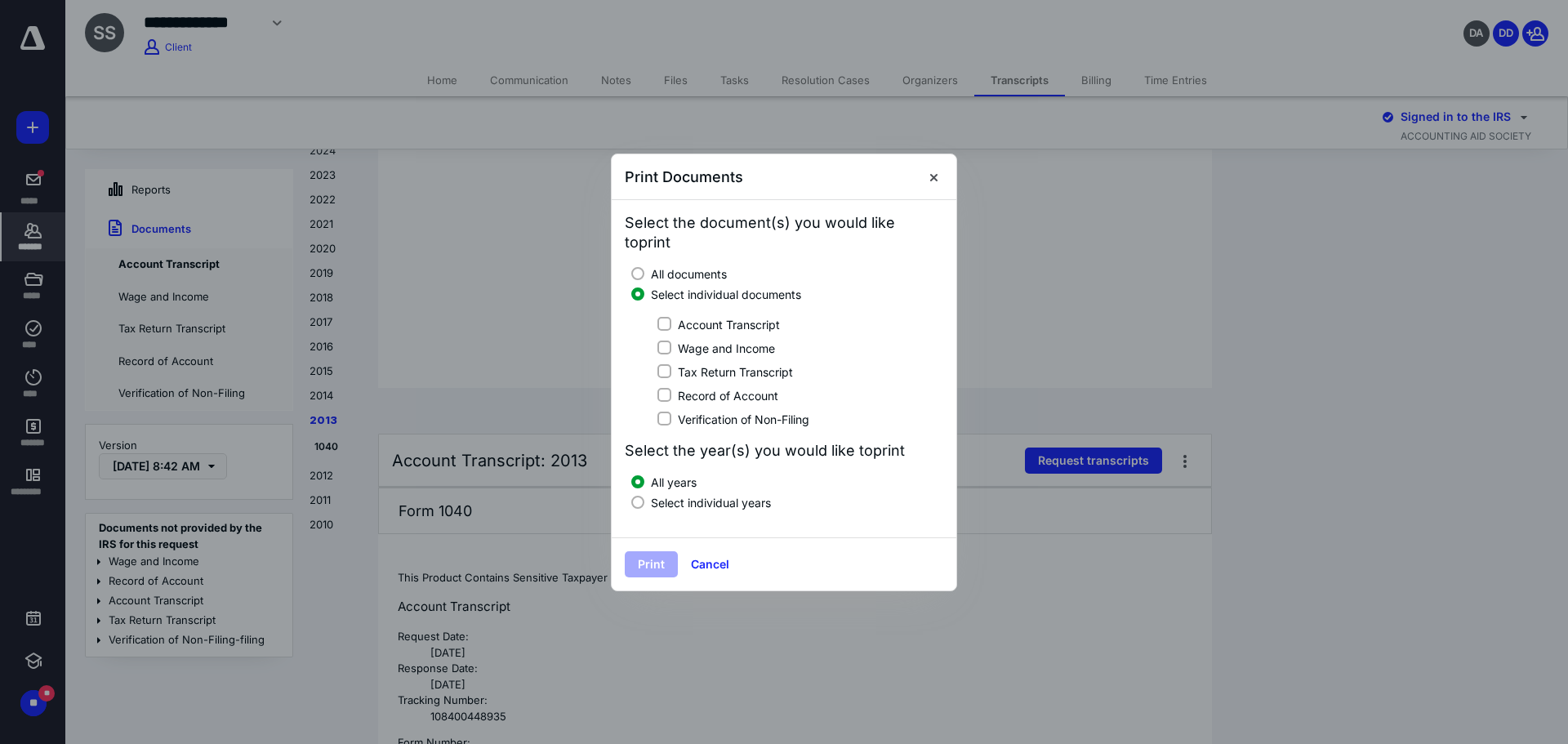 click at bounding box center (664, 323) 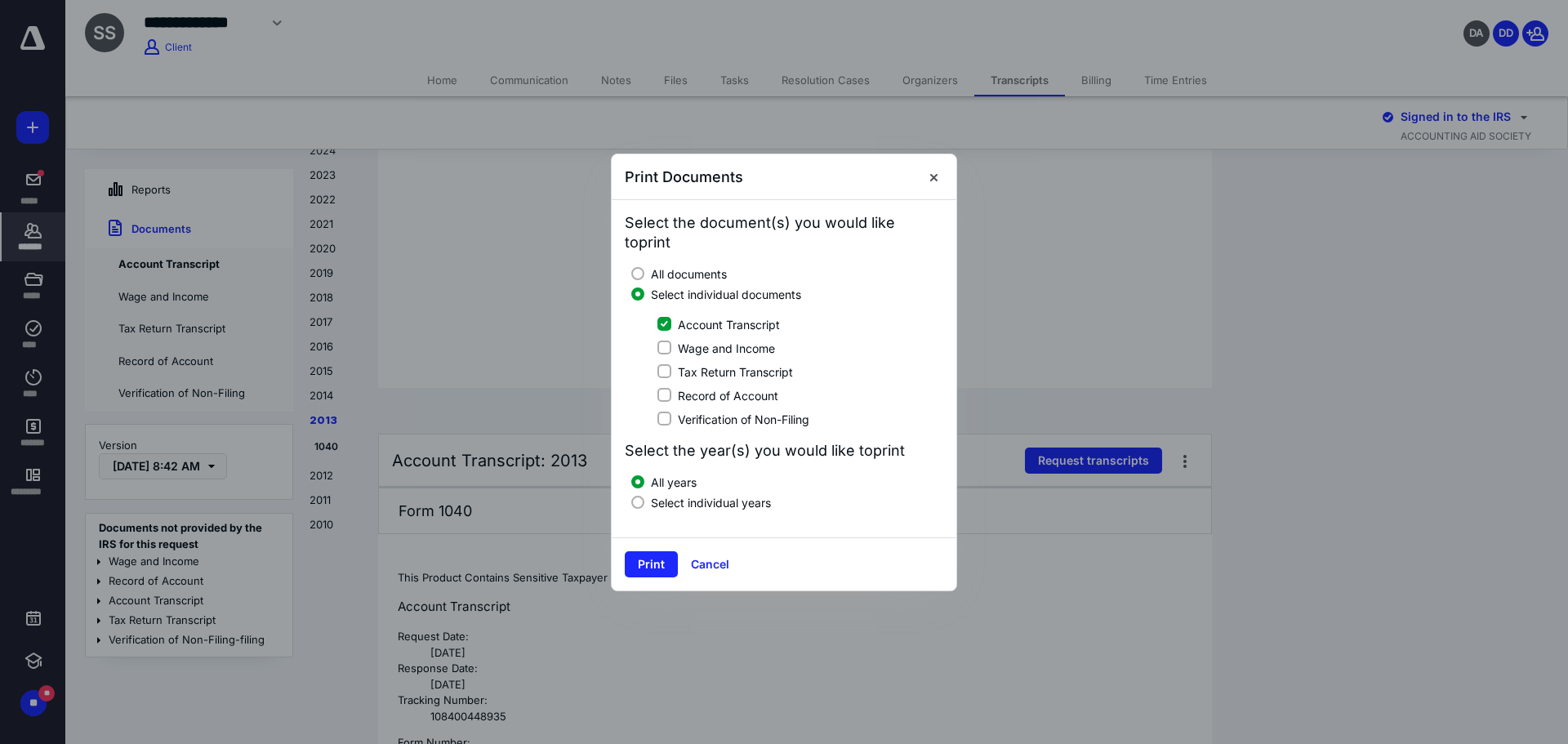 click on "Select individual years" at bounding box center (710, 502) 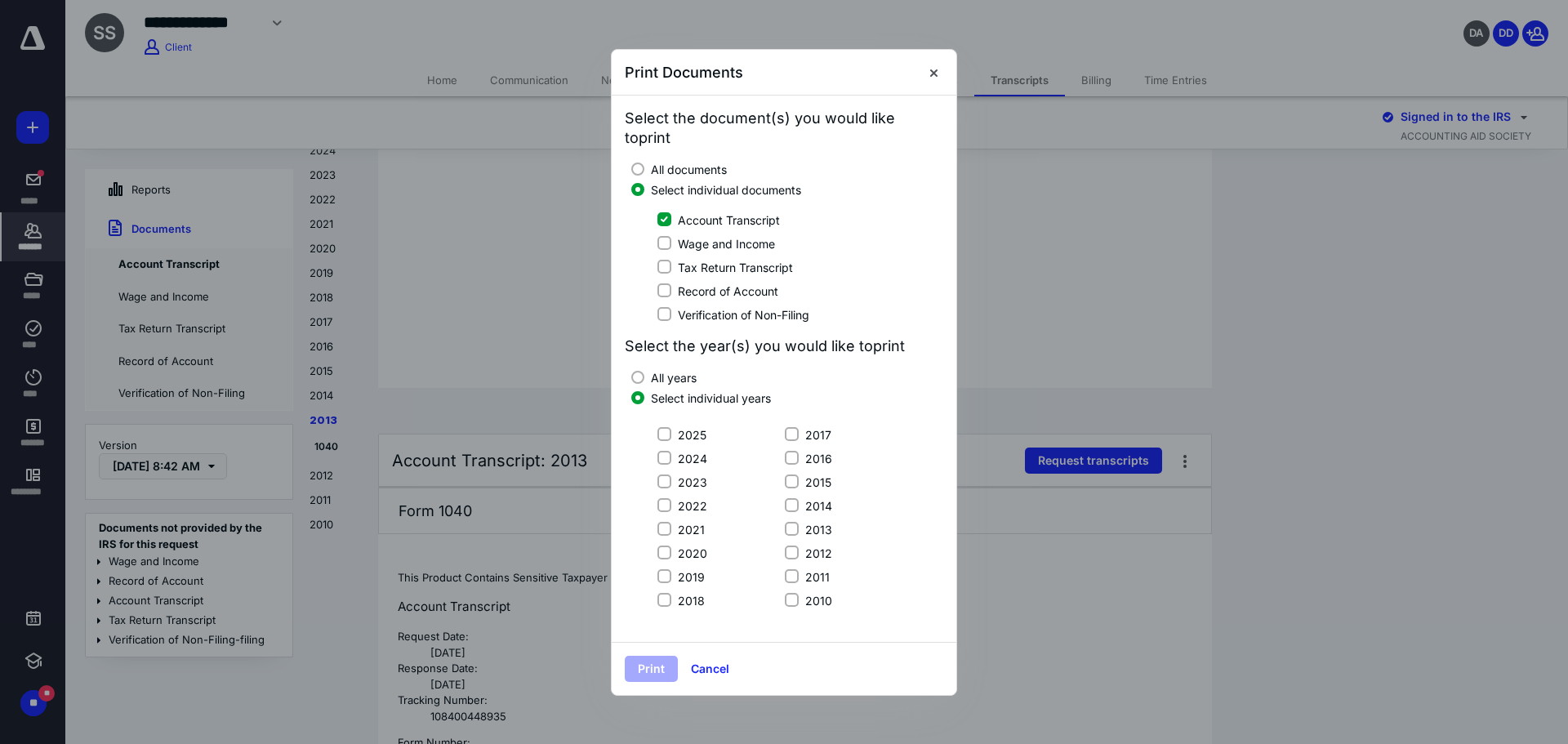 drag, startPoint x: 791, startPoint y: 532, endPoint x: 782, endPoint y: 537, distance: 10.29563 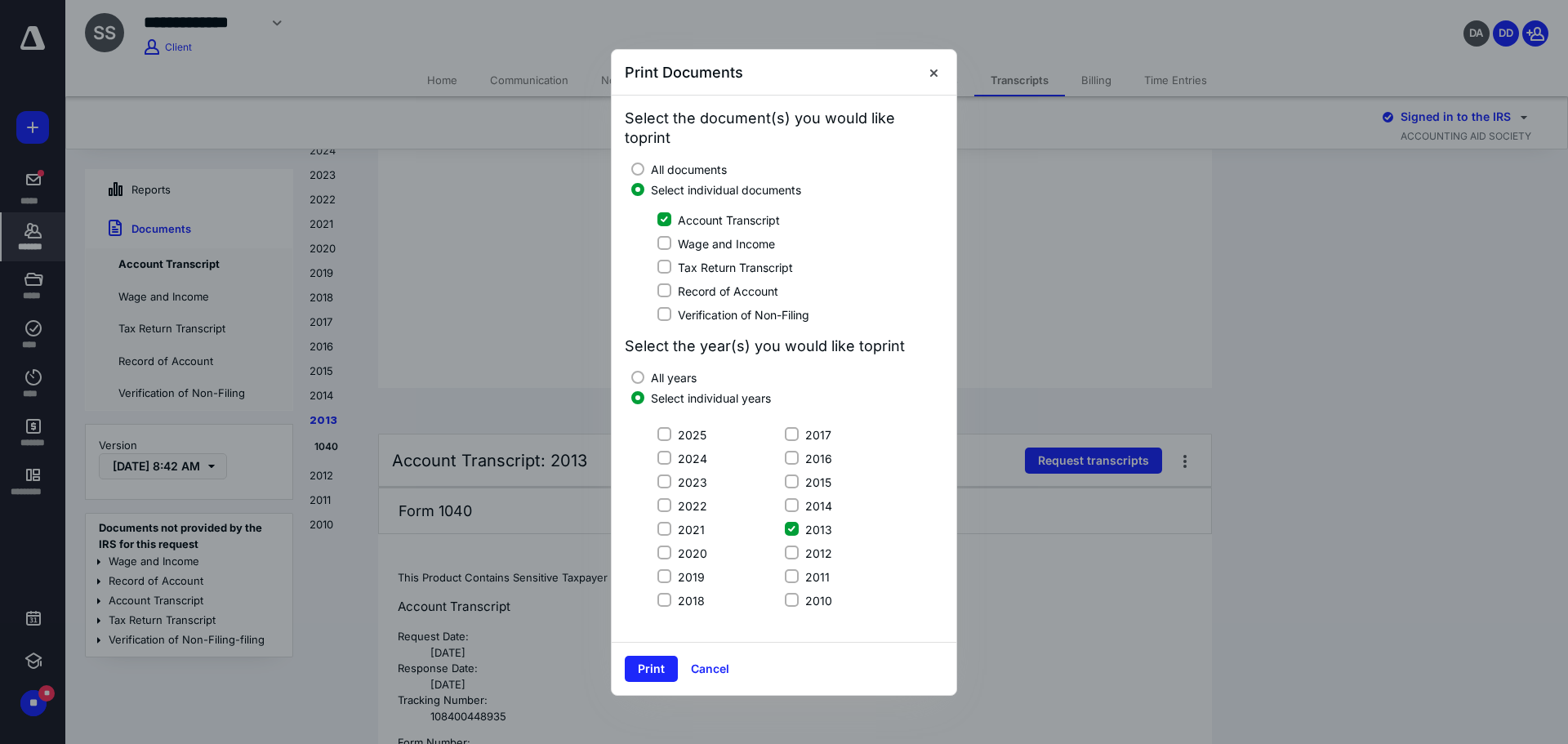 click on "Print" at bounding box center [651, 669] 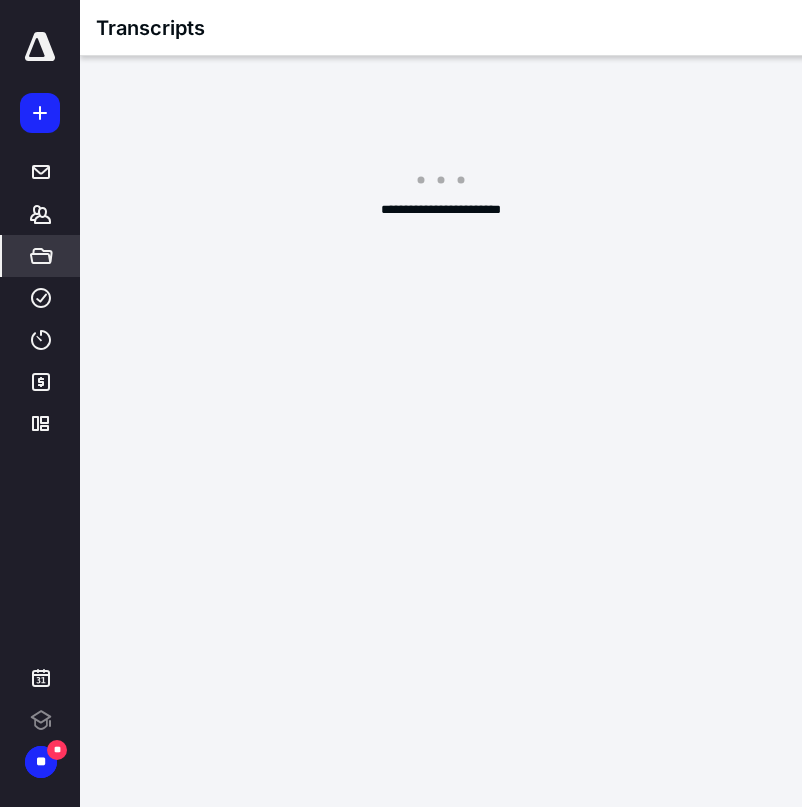 scroll, scrollTop: 0, scrollLeft: 0, axis: both 